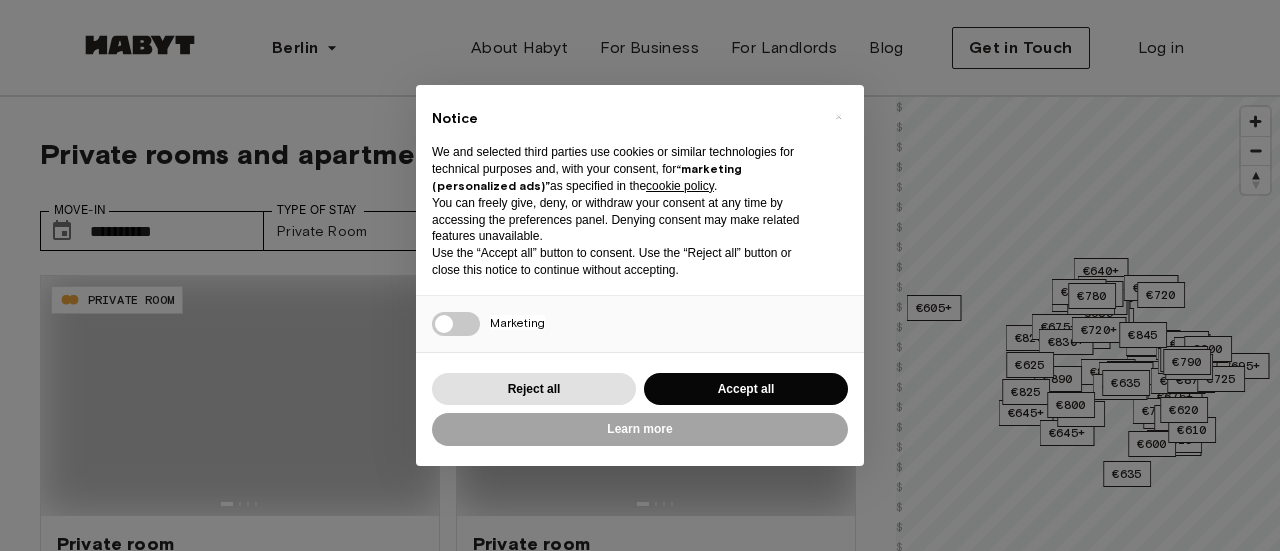 scroll, scrollTop: 0, scrollLeft: 0, axis: both 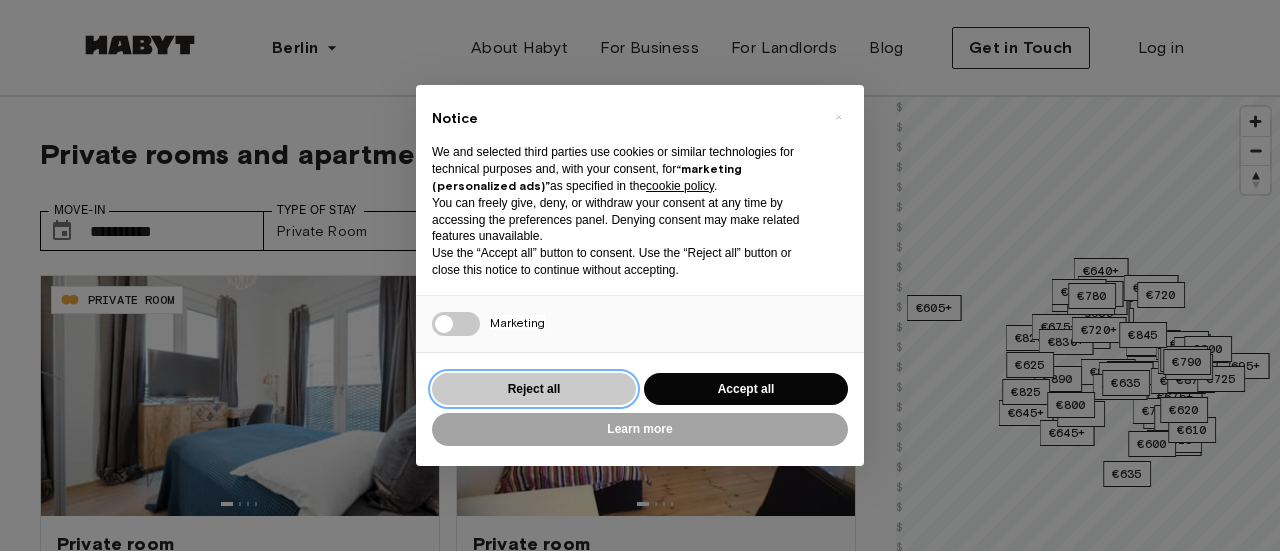 click on "Reject all" at bounding box center (534, 389) 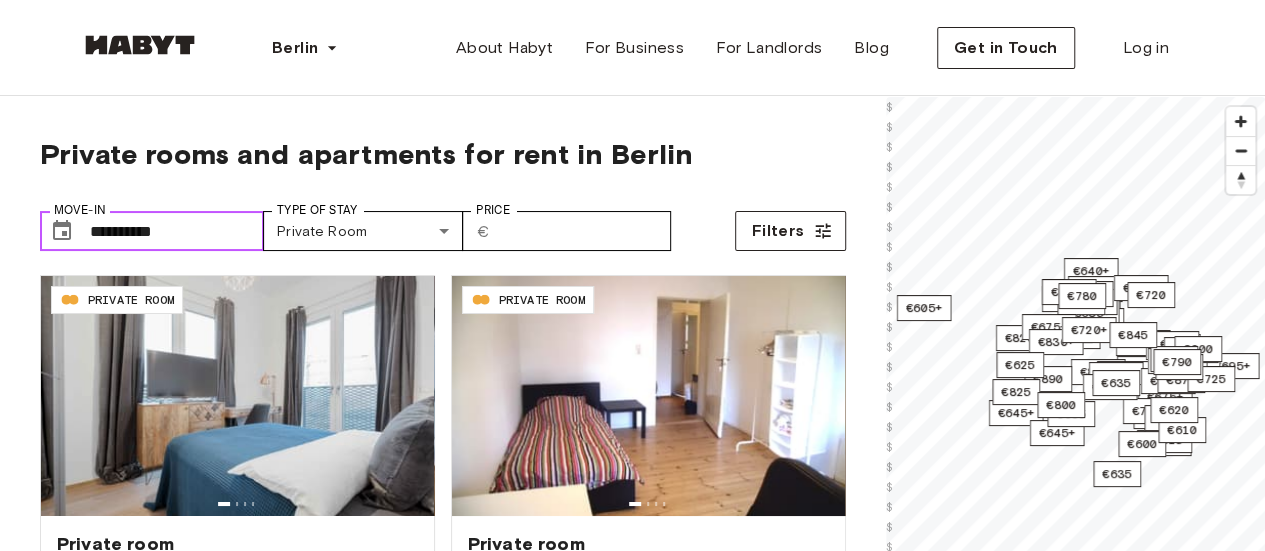 click on "**********" at bounding box center [177, 231] 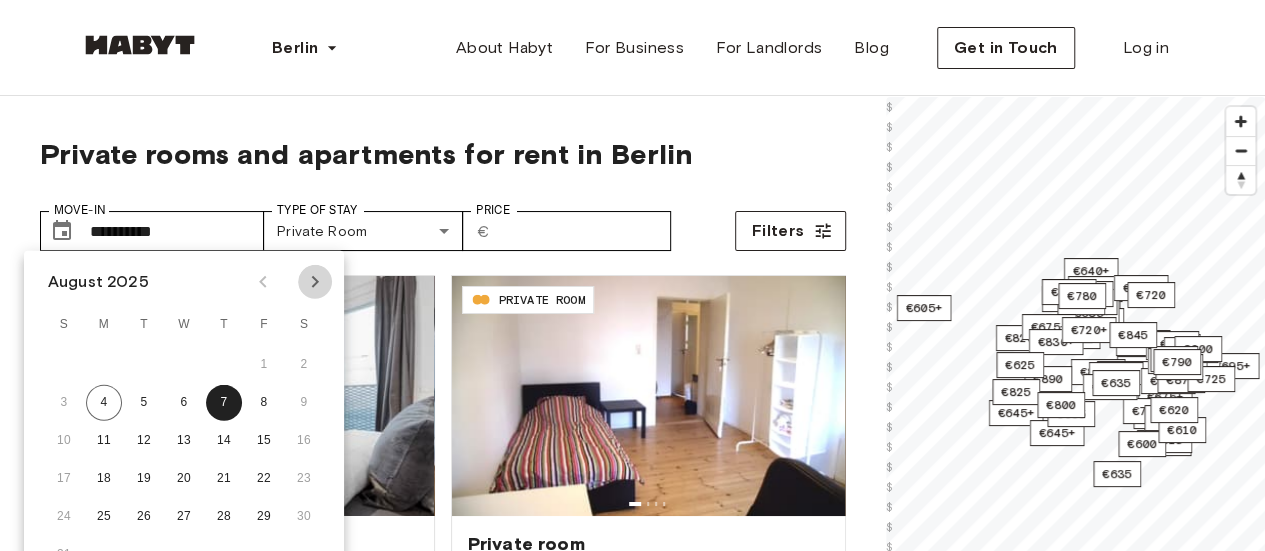 click 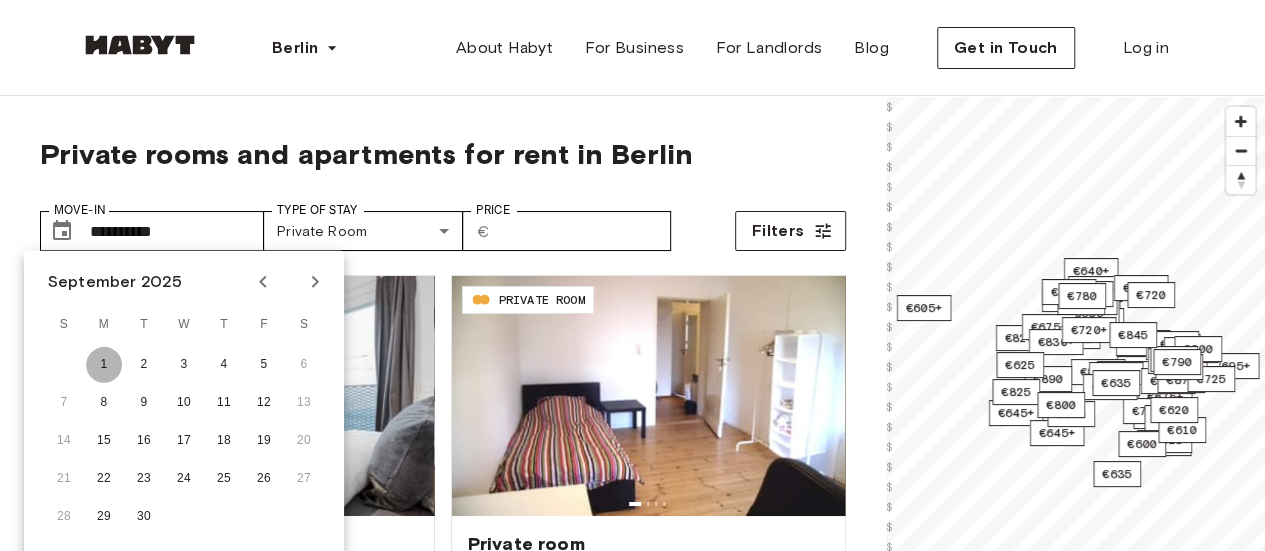 click on "1" at bounding box center (104, 365) 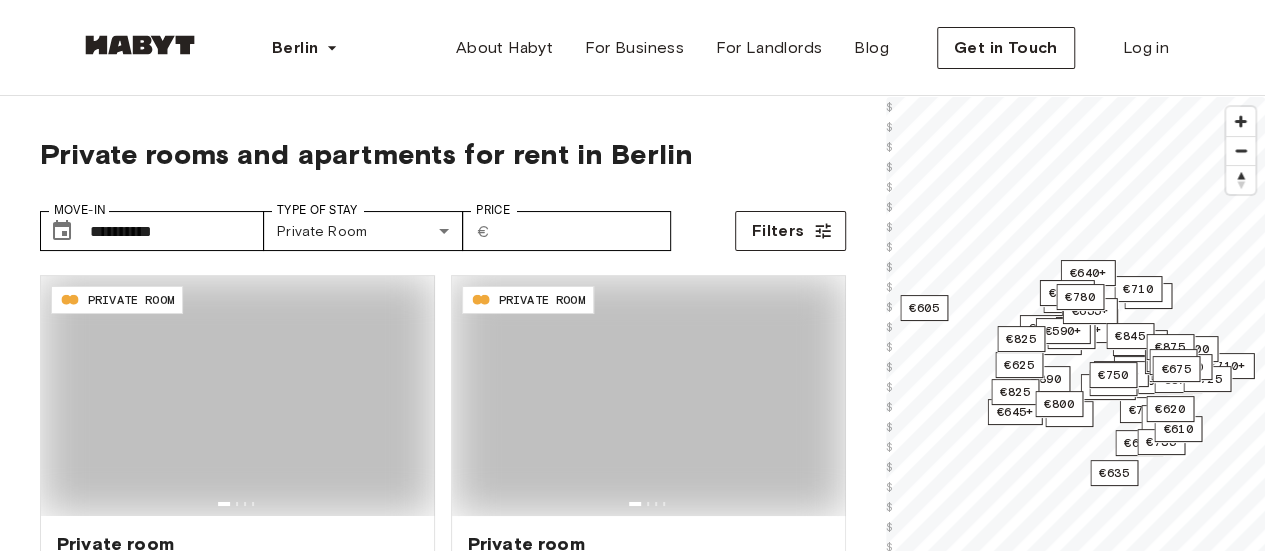 type on "**********" 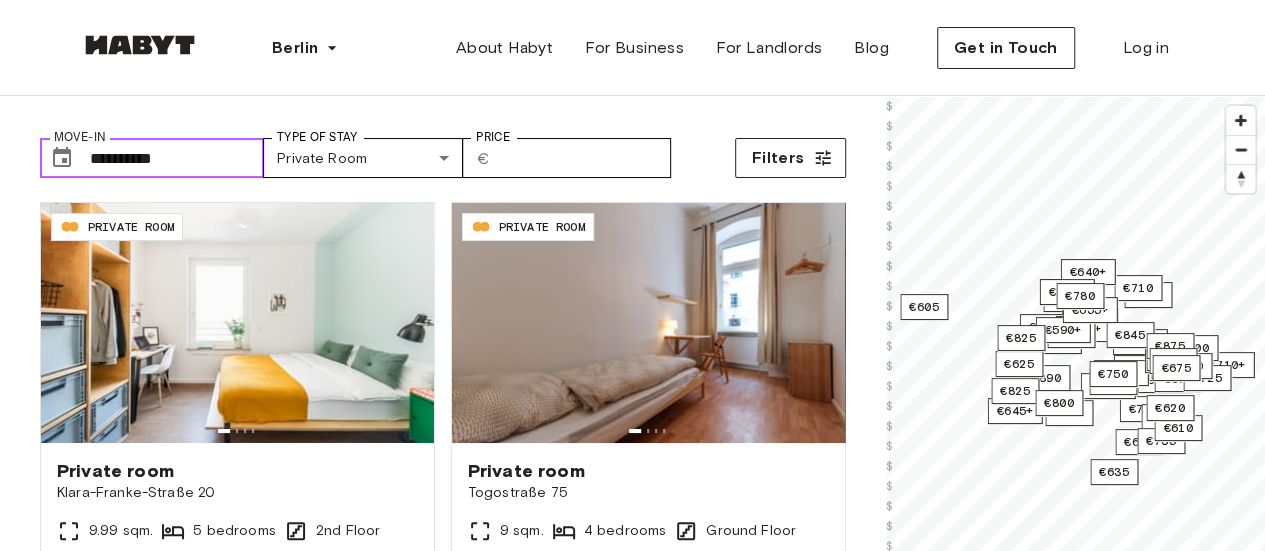 scroll, scrollTop: 100, scrollLeft: 0, axis: vertical 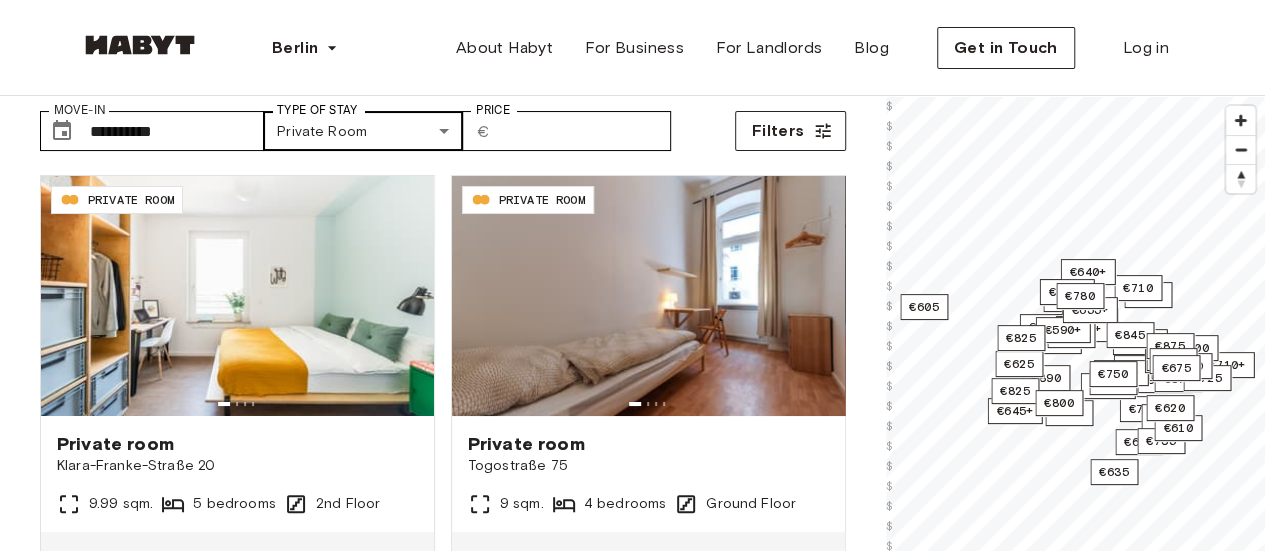 click on "**********" at bounding box center [632, 2290] 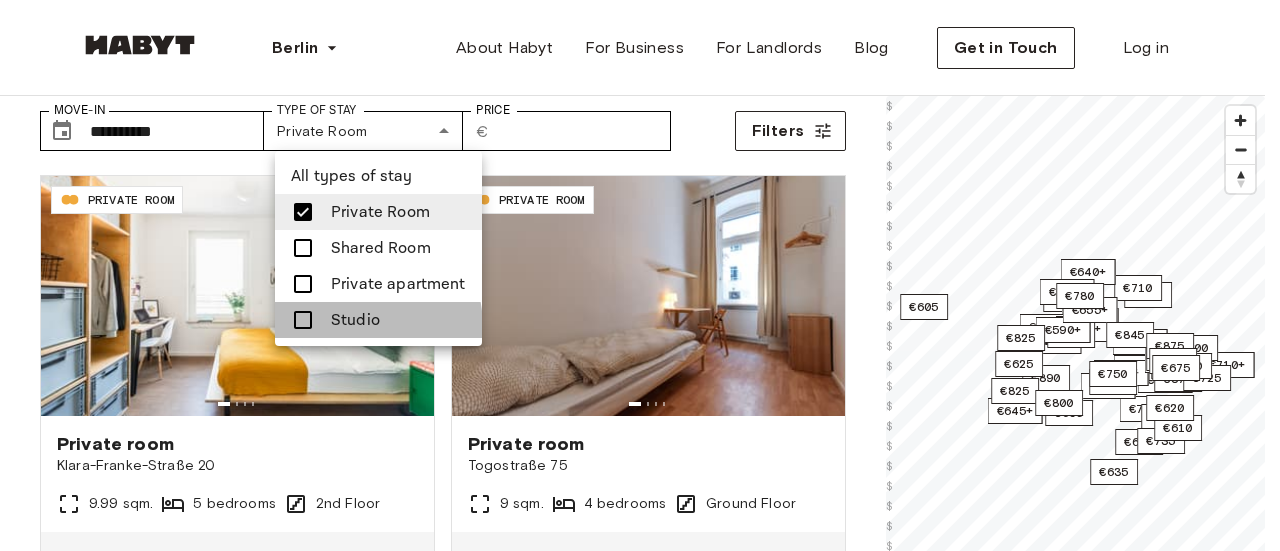 click on "Studio" at bounding box center [355, 320] 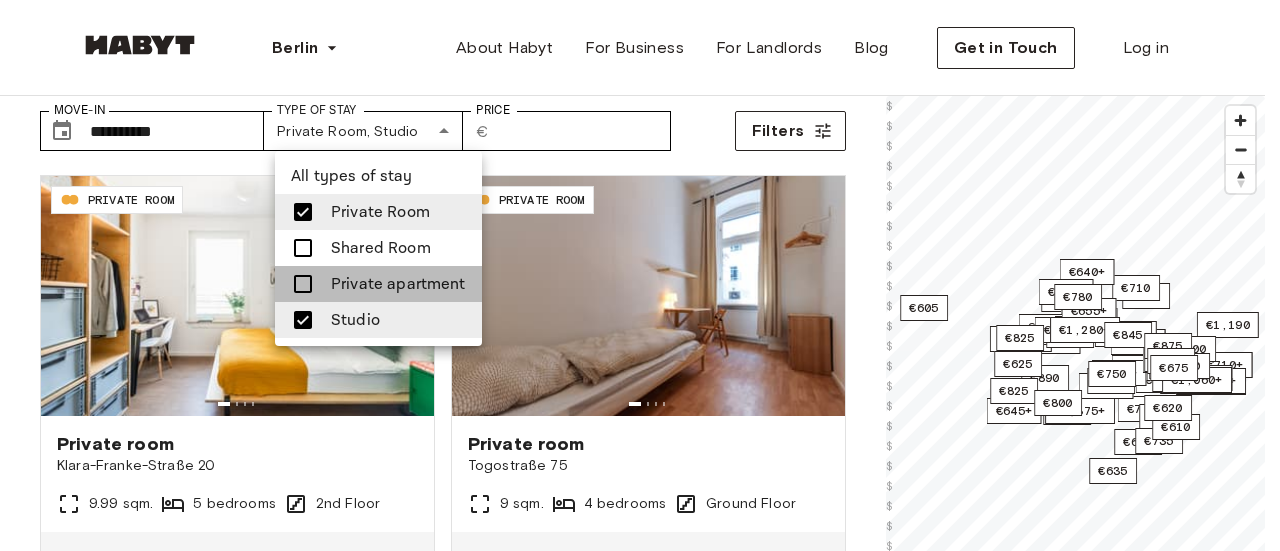 click on "Private apartment" at bounding box center [378, 284] 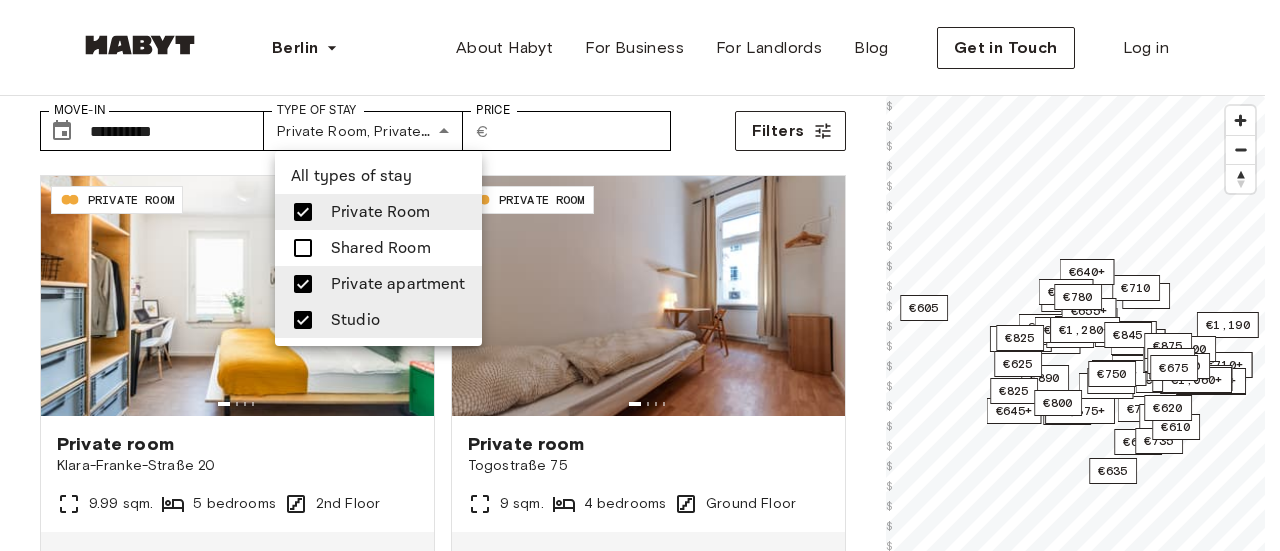 click at bounding box center (303, 212) 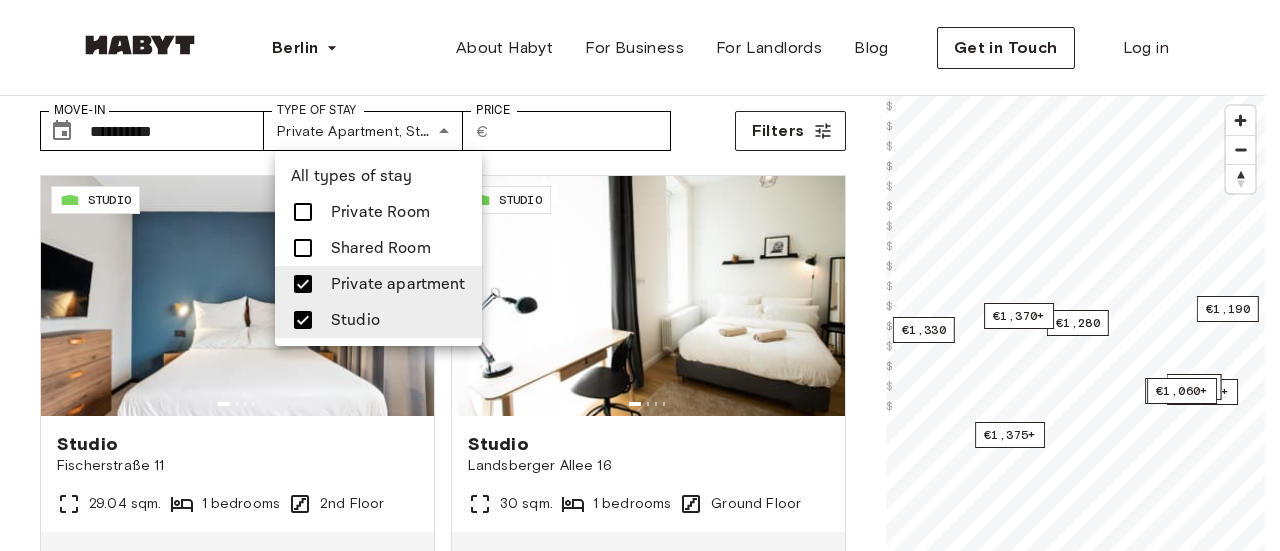 click at bounding box center [640, 275] 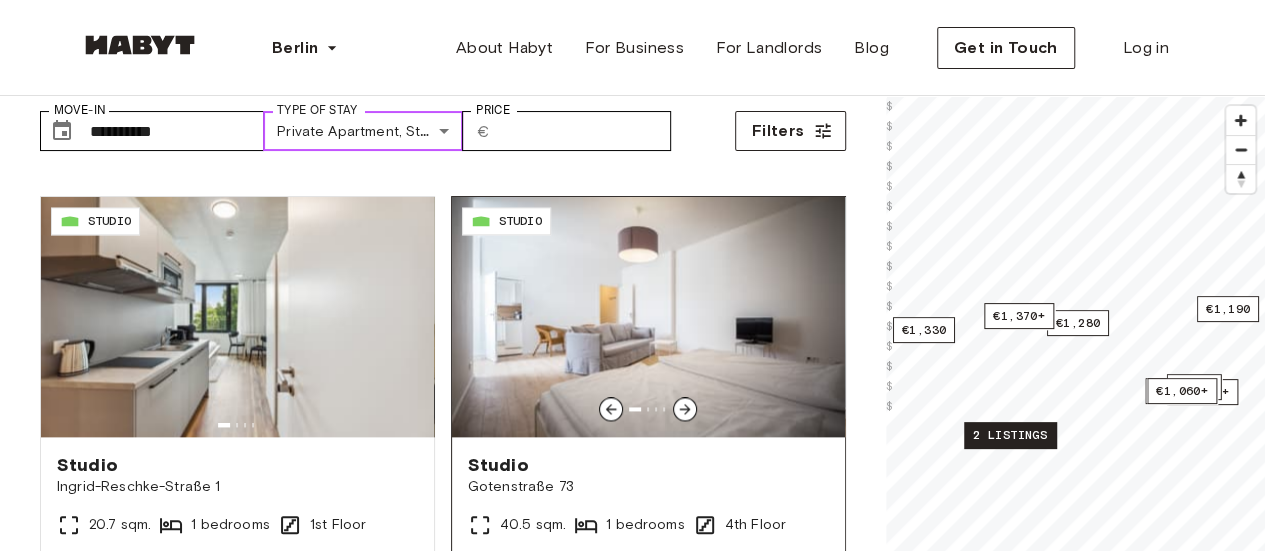 scroll, scrollTop: 1300, scrollLeft: 0, axis: vertical 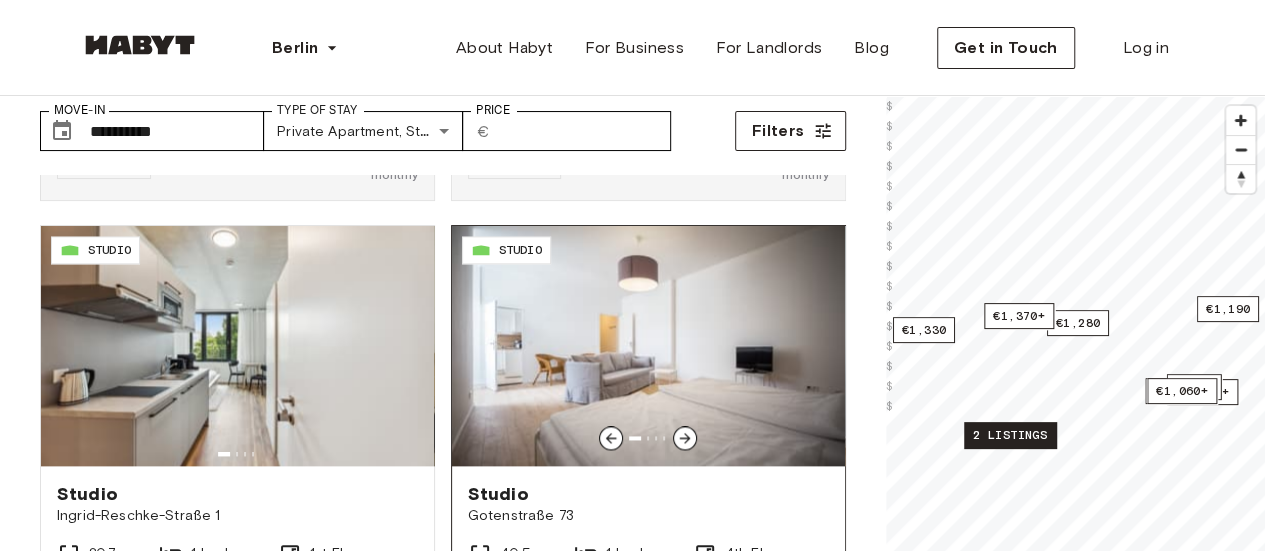 click at bounding box center [685, 438] 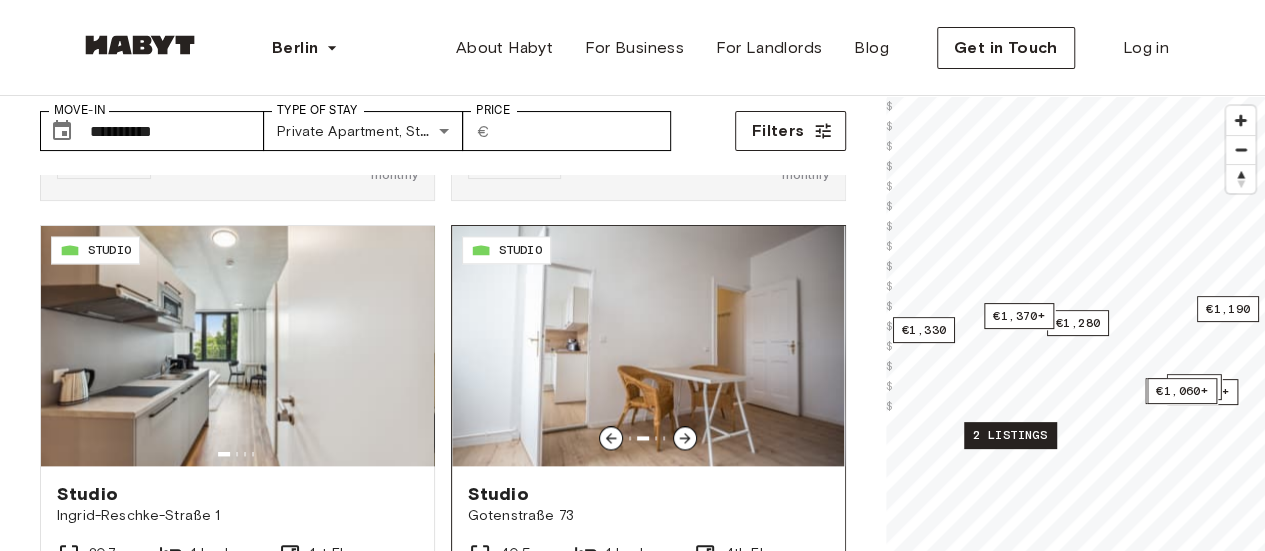 click 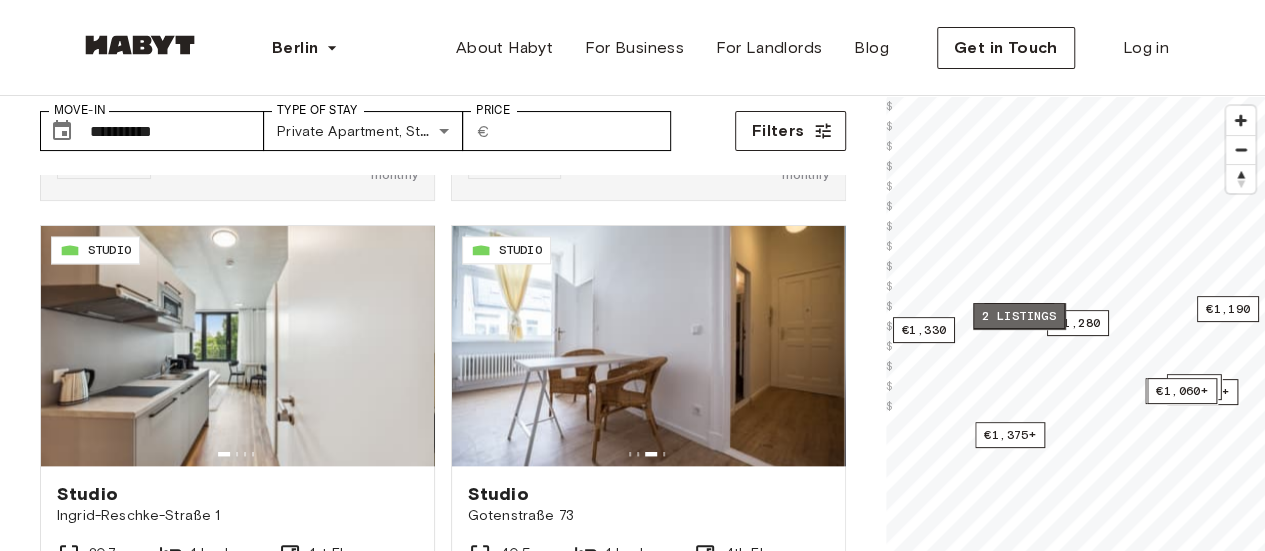 click on "2 listings" at bounding box center [1019, 316] 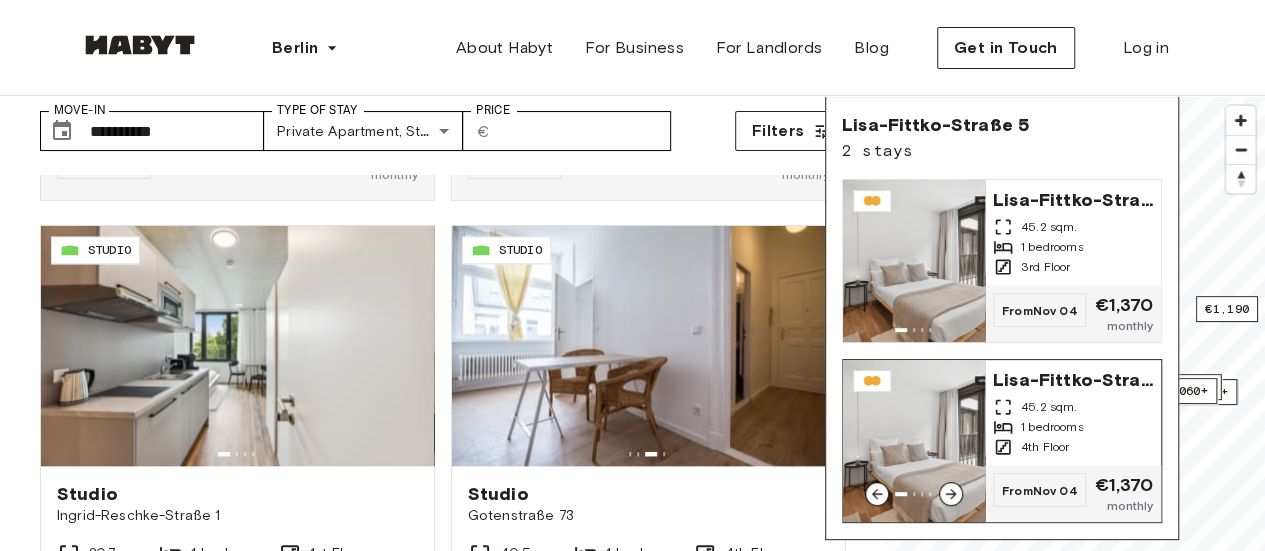 click at bounding box center (914, 441) 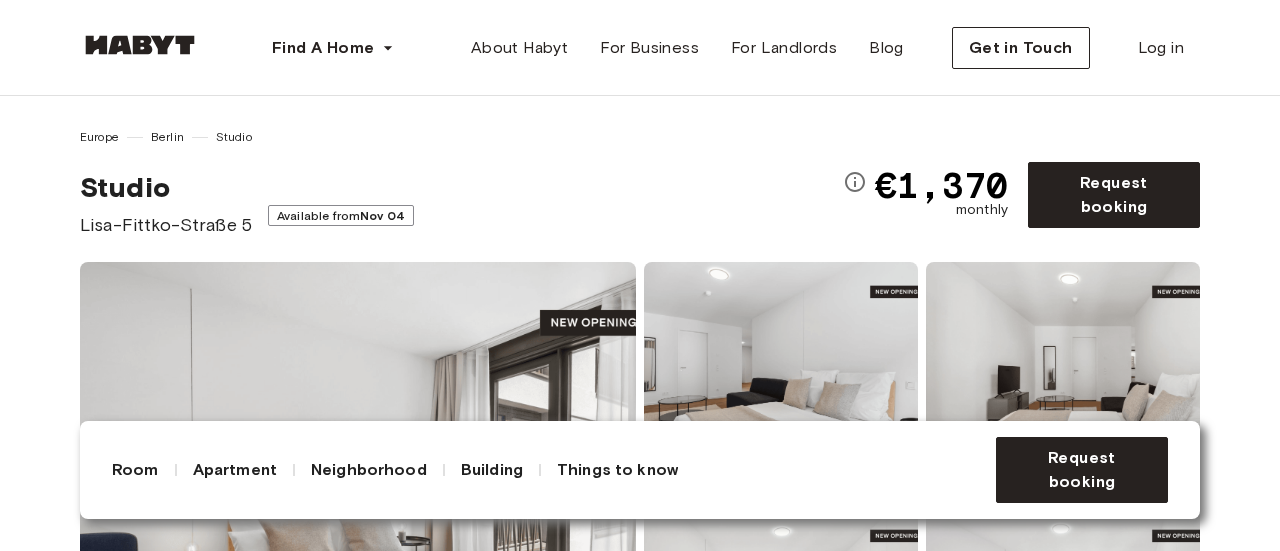 scroll, scrollTop: 0, scrollLeft: 0, axis: both 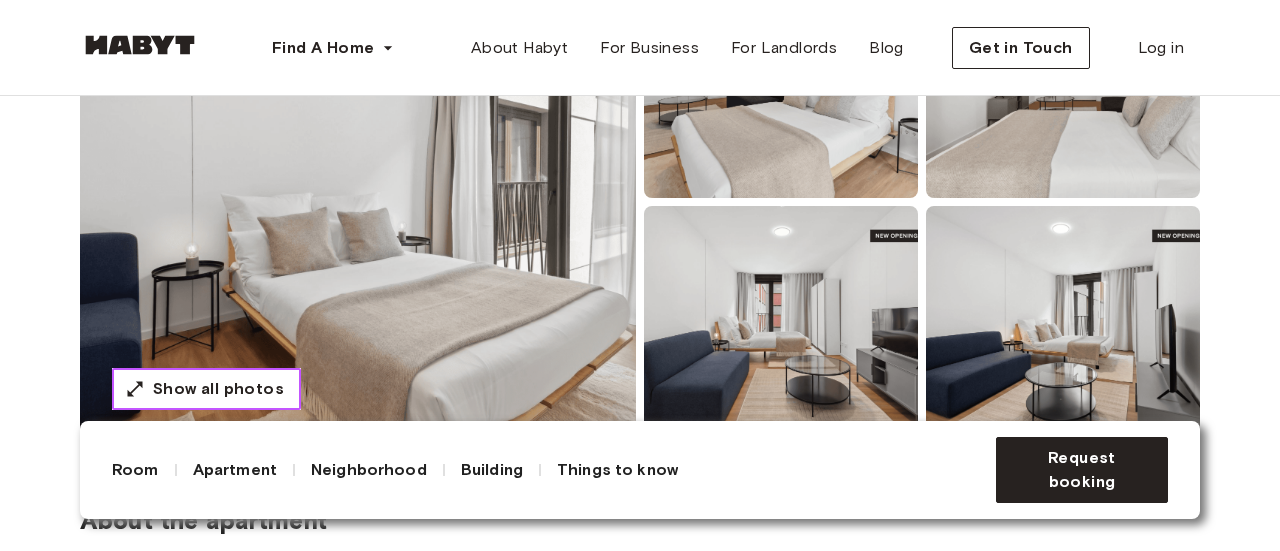 click on "Show all photos" at bounding box center (218, 389) 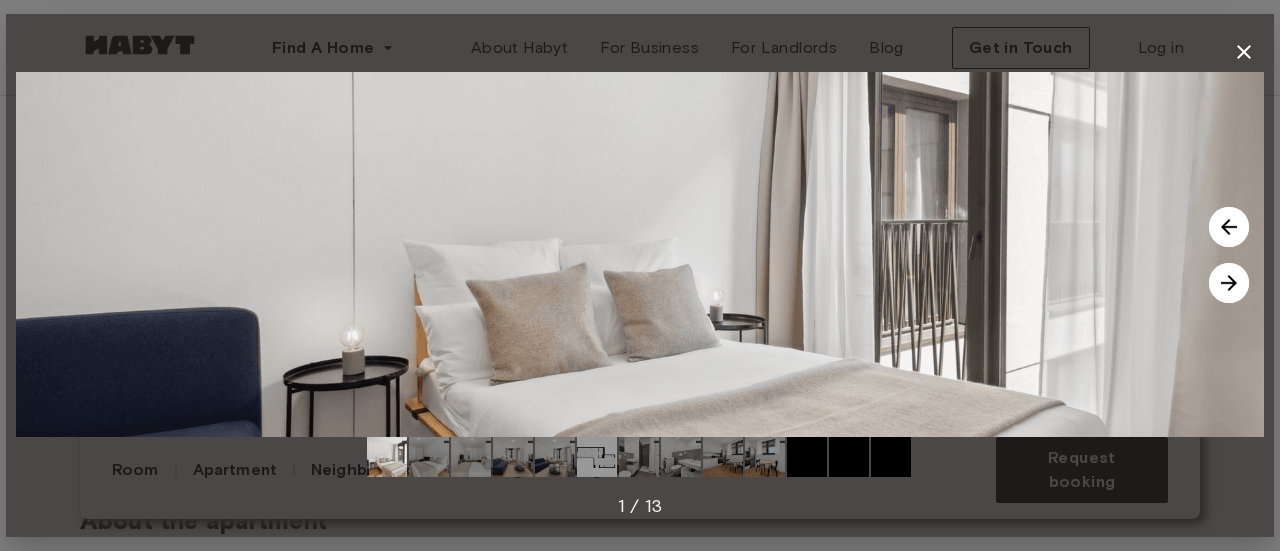 click at bounding box center [1229, 283] 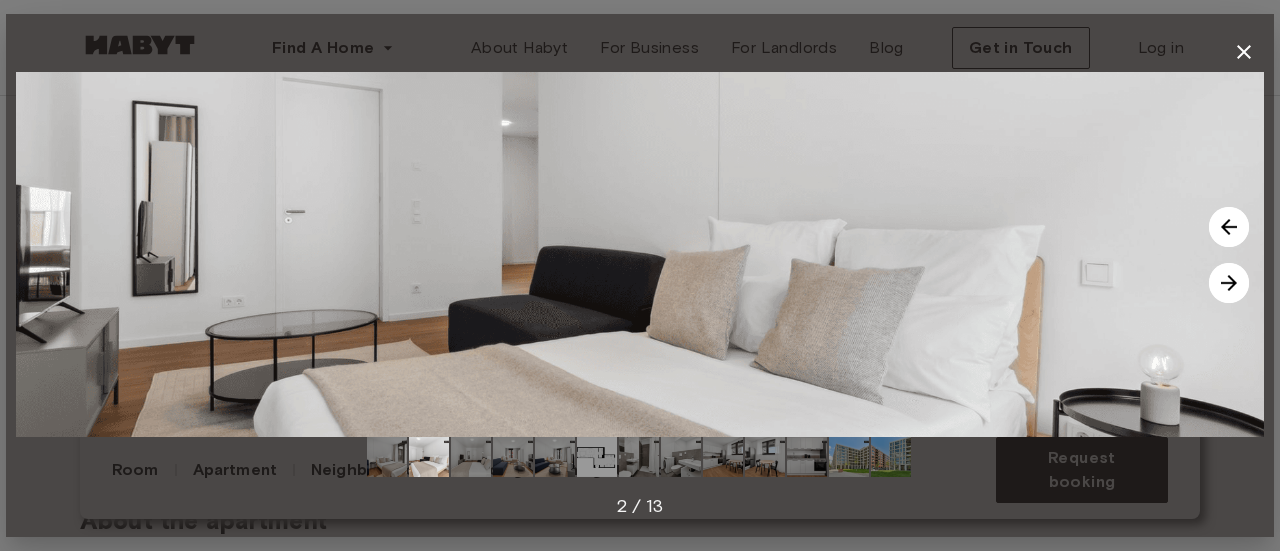 click at bounding box center [1229, 283] 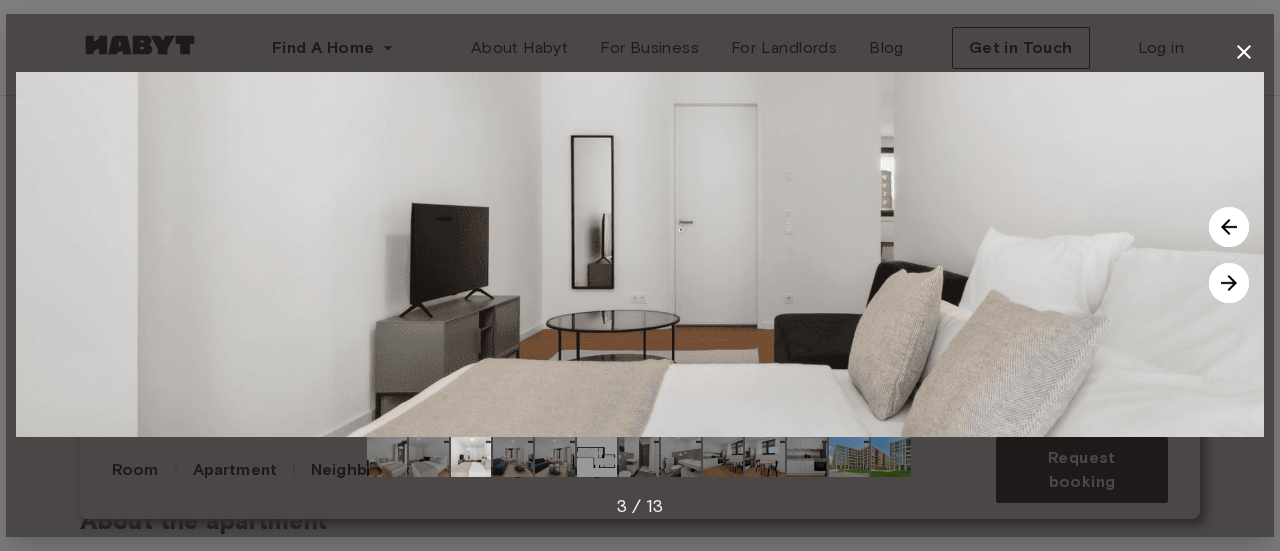 click at bounding box center [1229, 283] 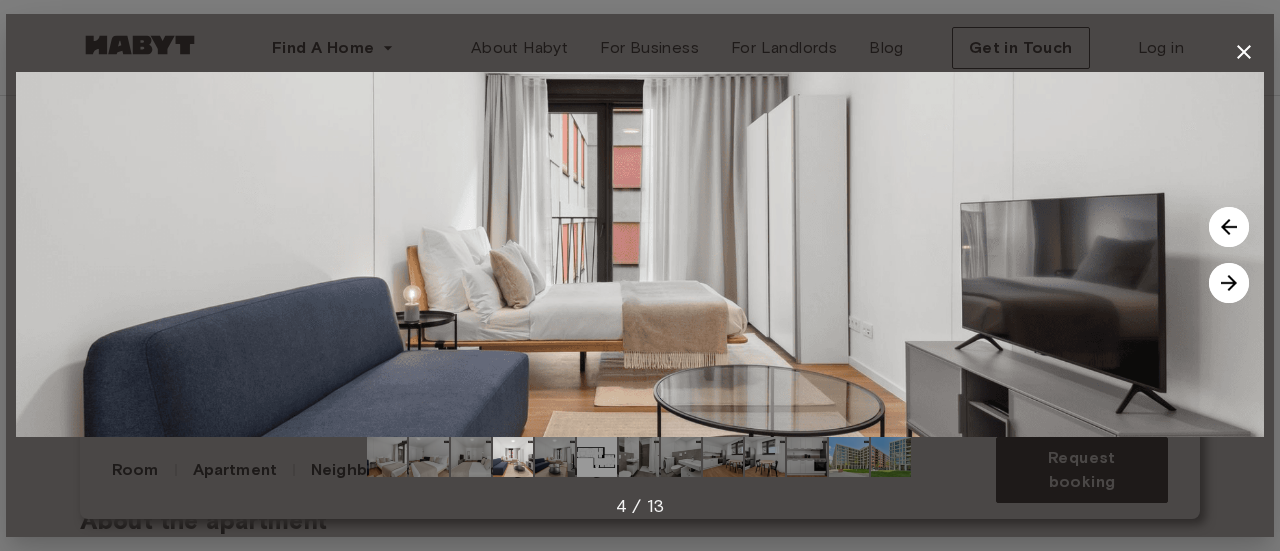 click at bounding box center [1229, 283] 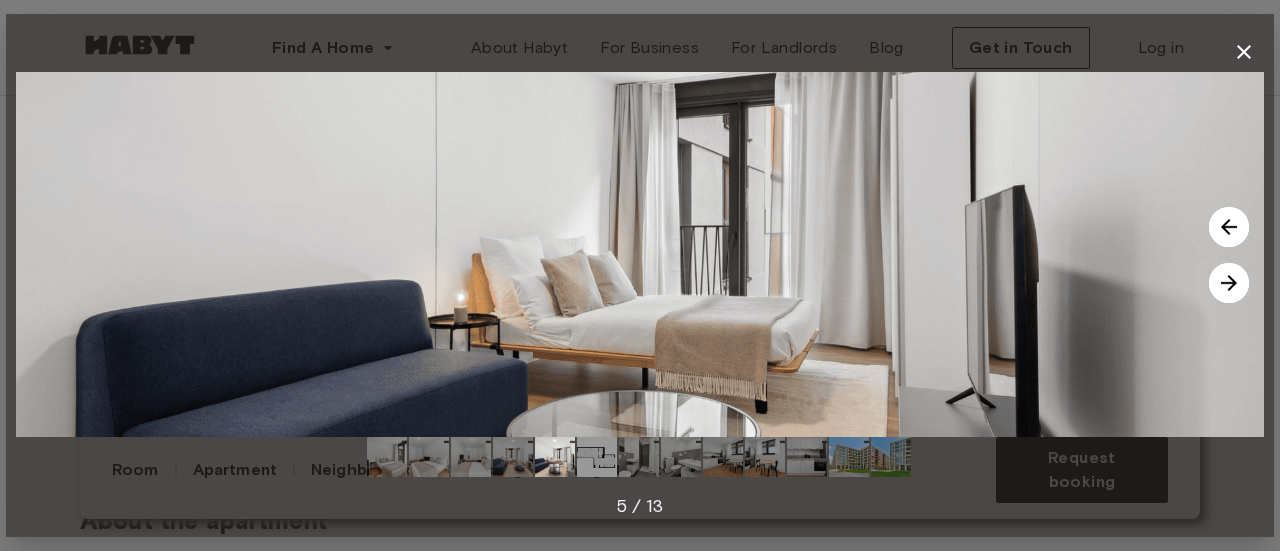 click at bounding box center (1229, 283) 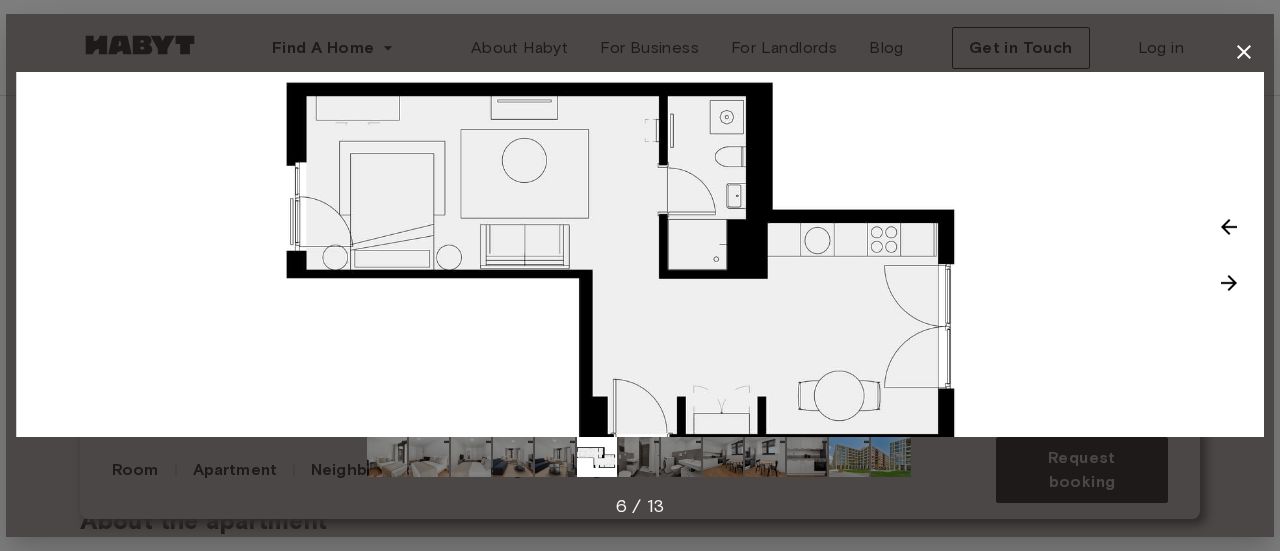 click at bounding box center [1229, 283] 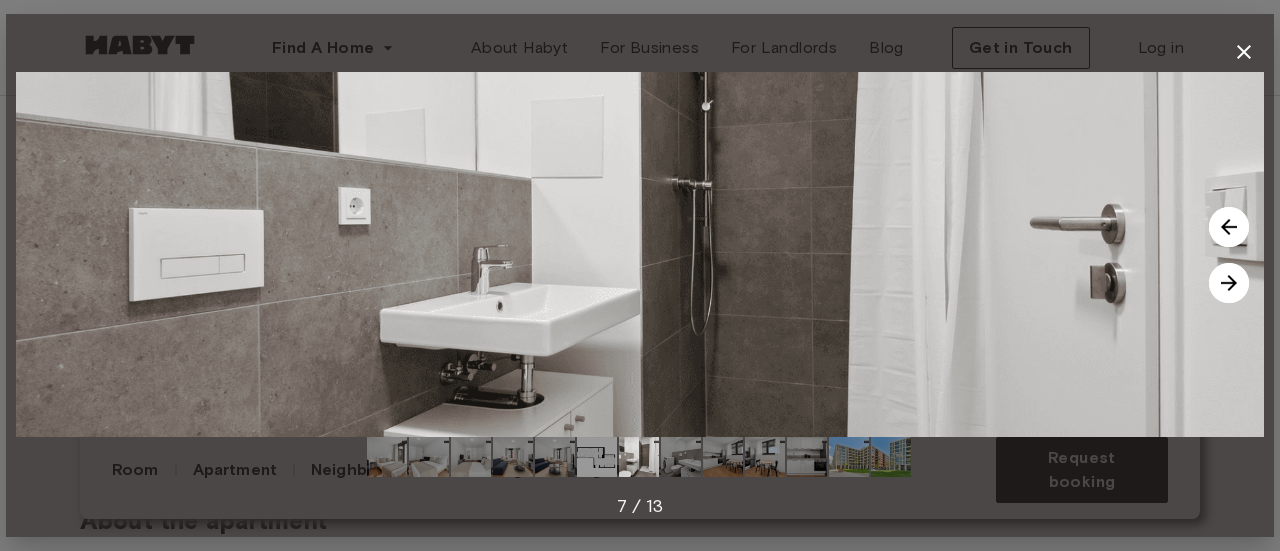 click at bounding box center [1229, 283] 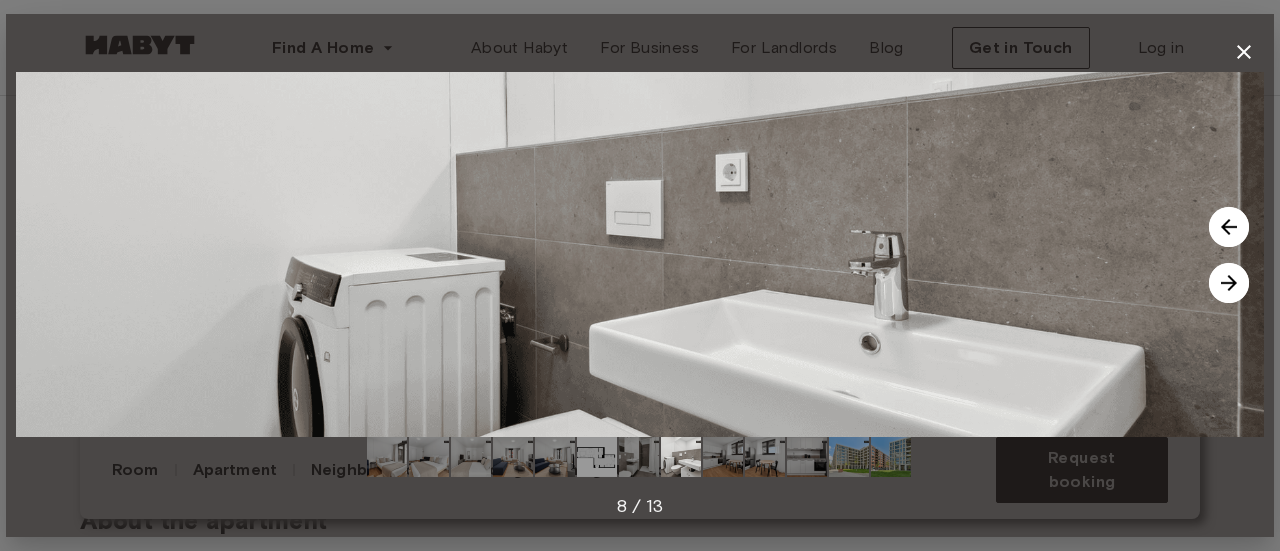 click at bounding box center [1229, 283] 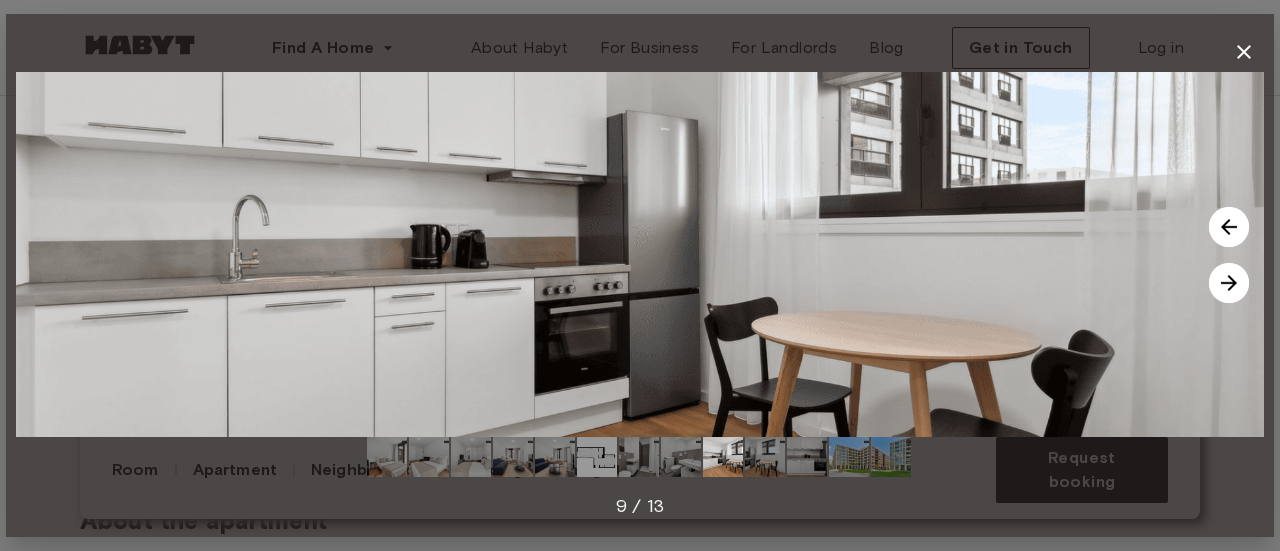 click at bounding box center (1229, 283) 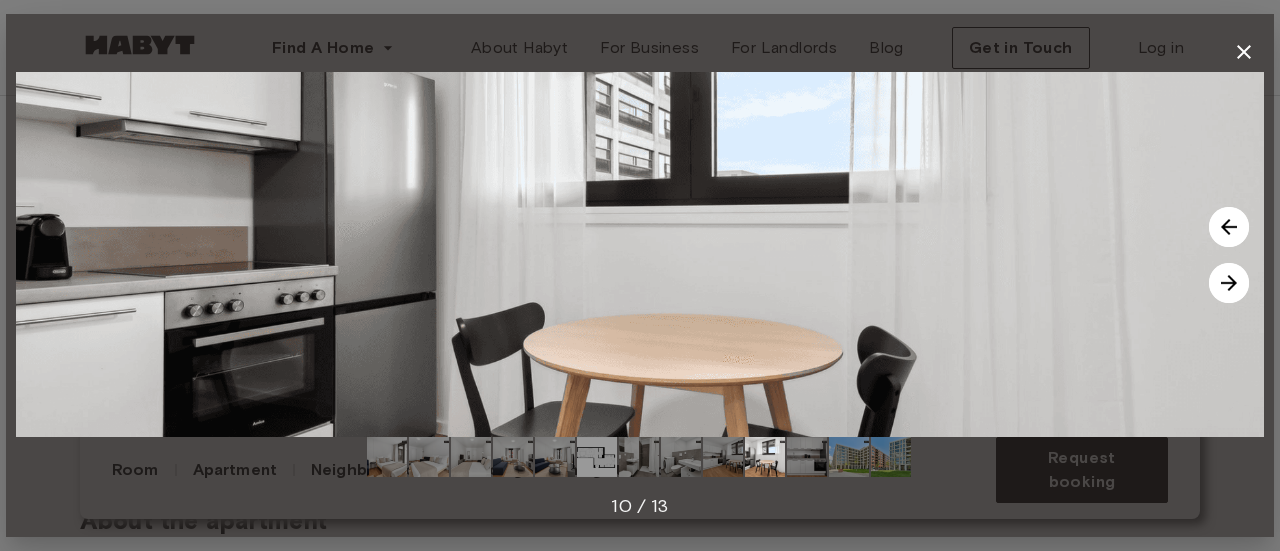 click at bounding box center [1229, 283] 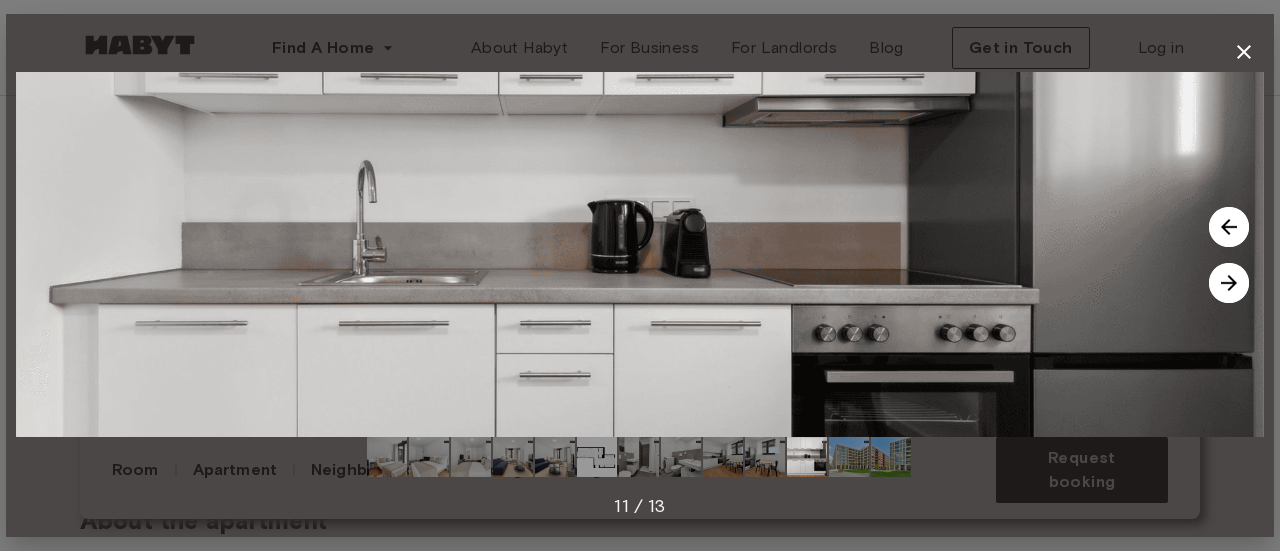 click at bounding box center [1229, 283] 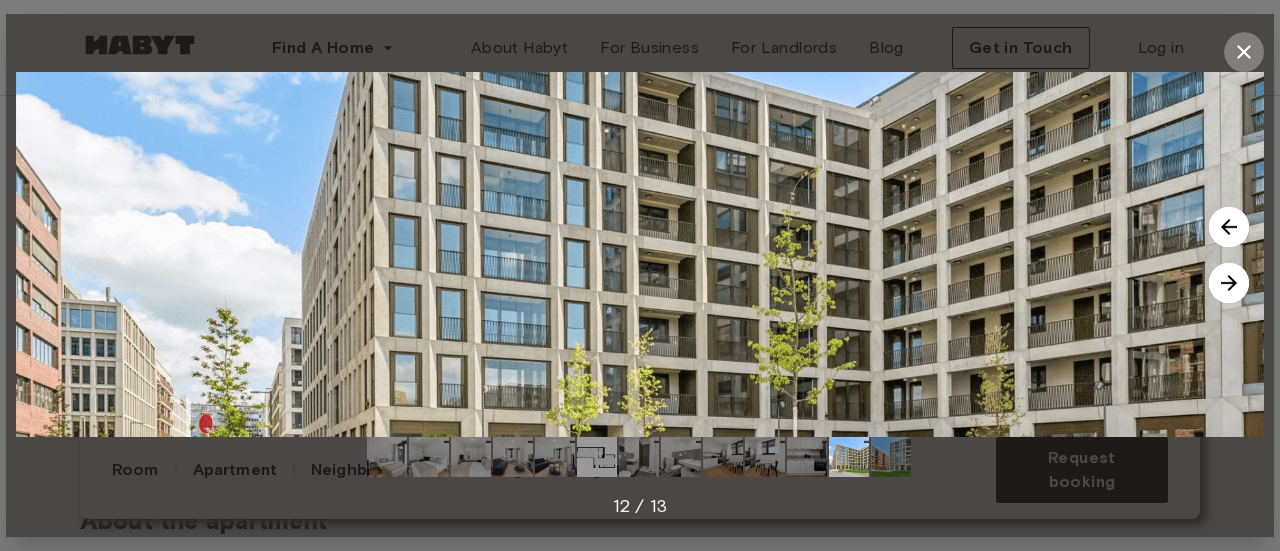 click 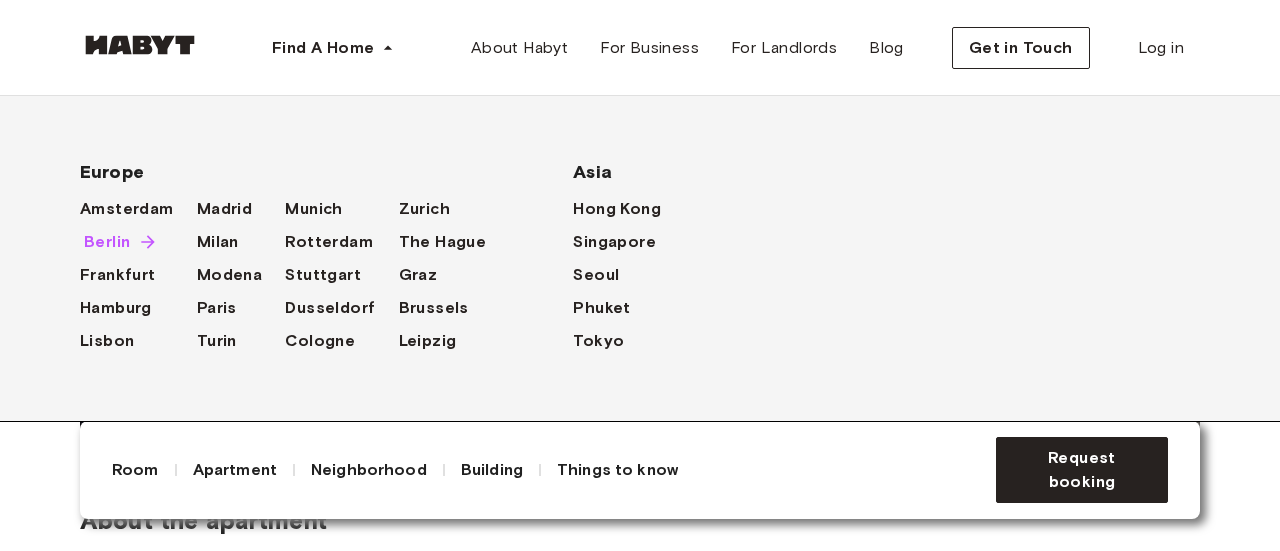 click on "Berlin" at bounding box center (107, 242) 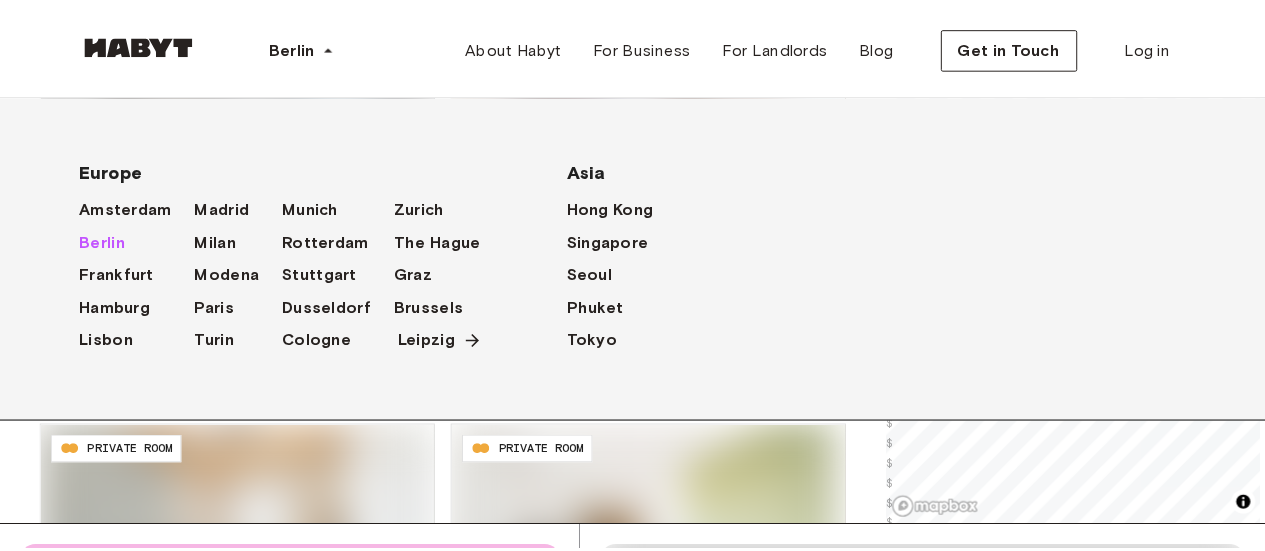 scroll, scrollTop: 0, scrollLeft: 0, axis: both 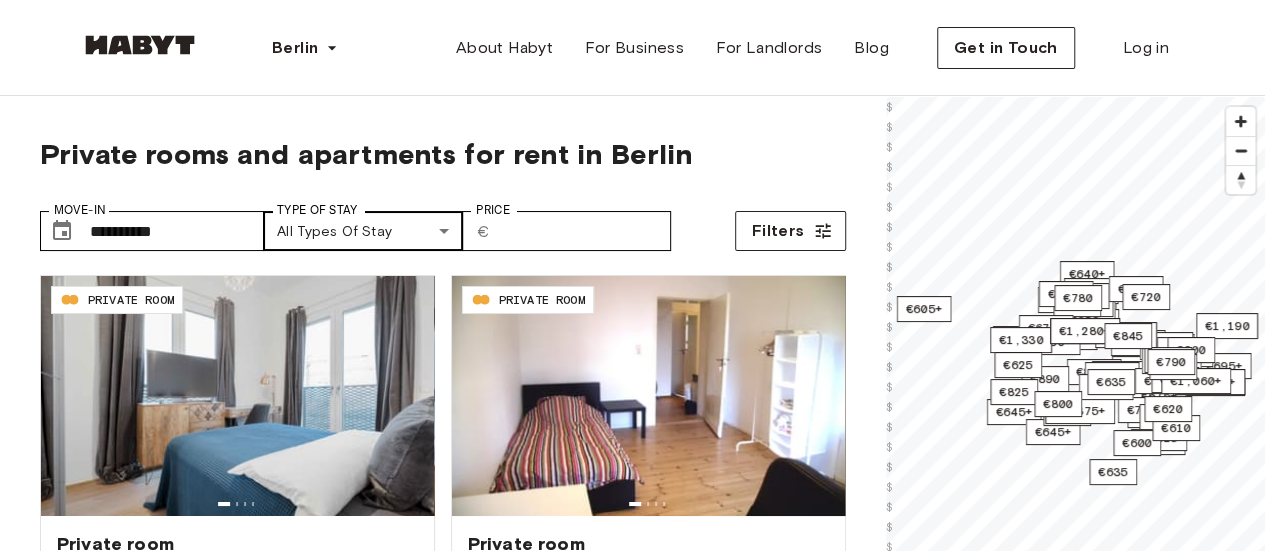 click on "**********" at bounding box center [632, 2390] 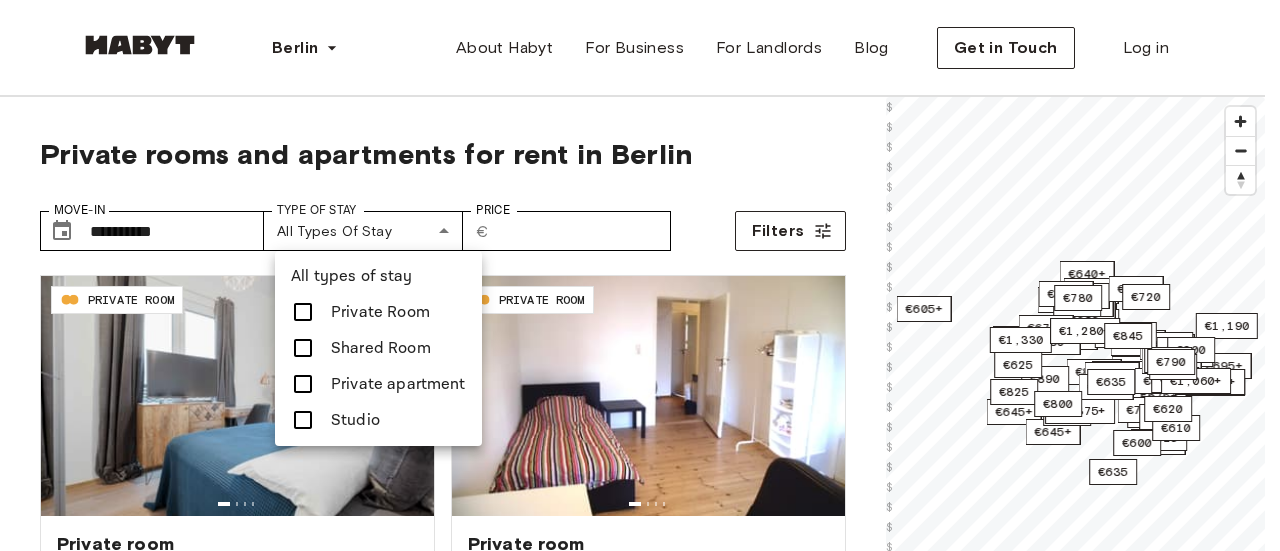 click on "Private apartment" at bounding box center [398, 384] 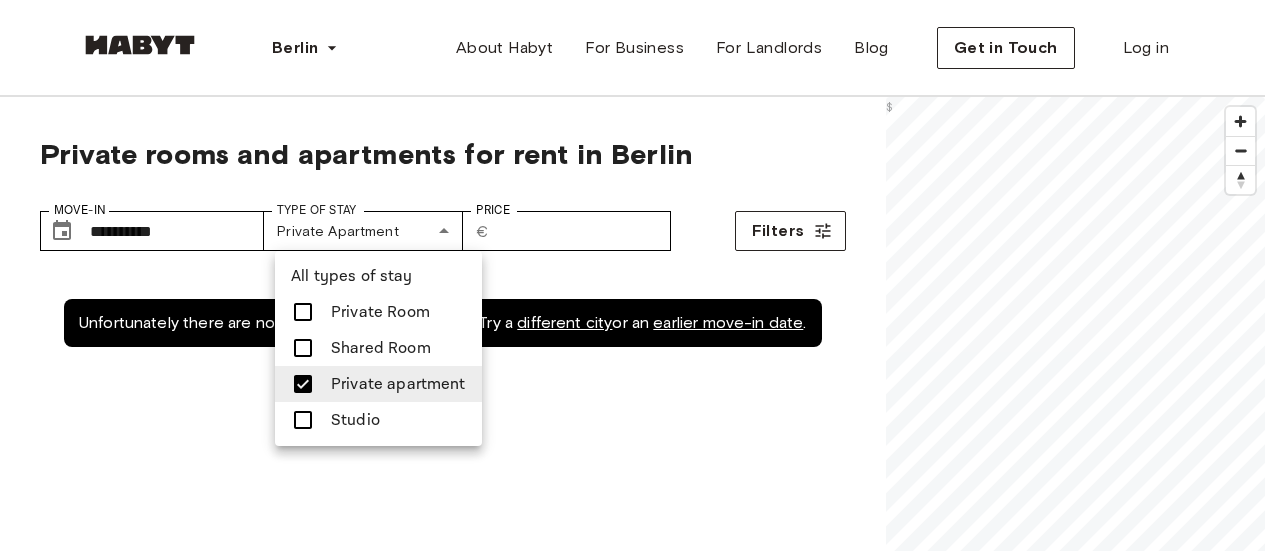 click on "Private apartment" at bounding box center (398, 384) 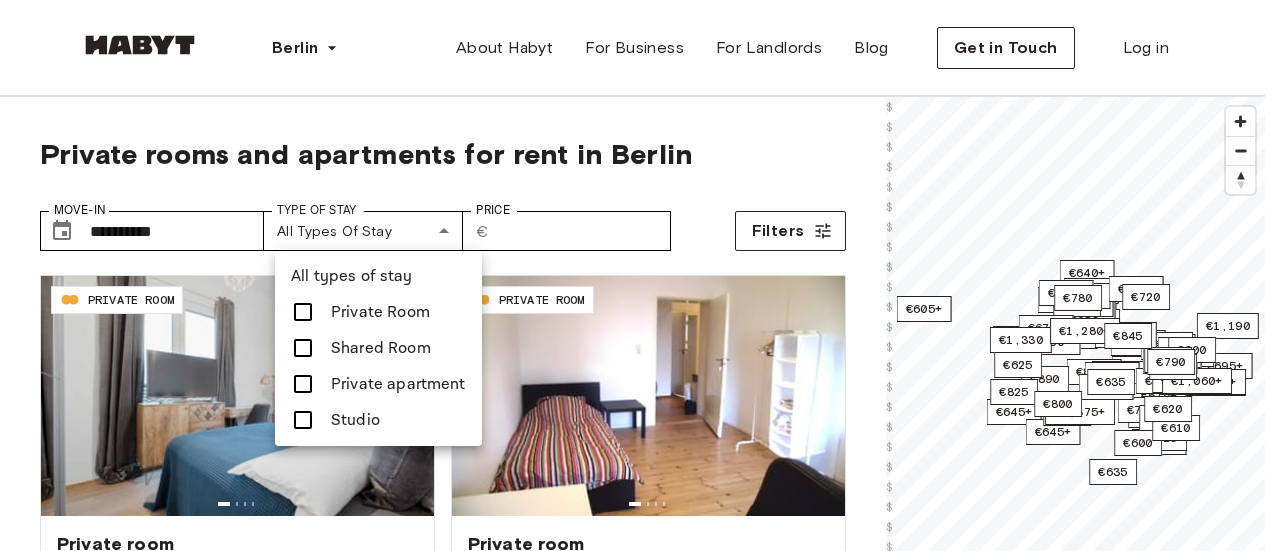 click on "Studio" at bounding box center [355, 420] 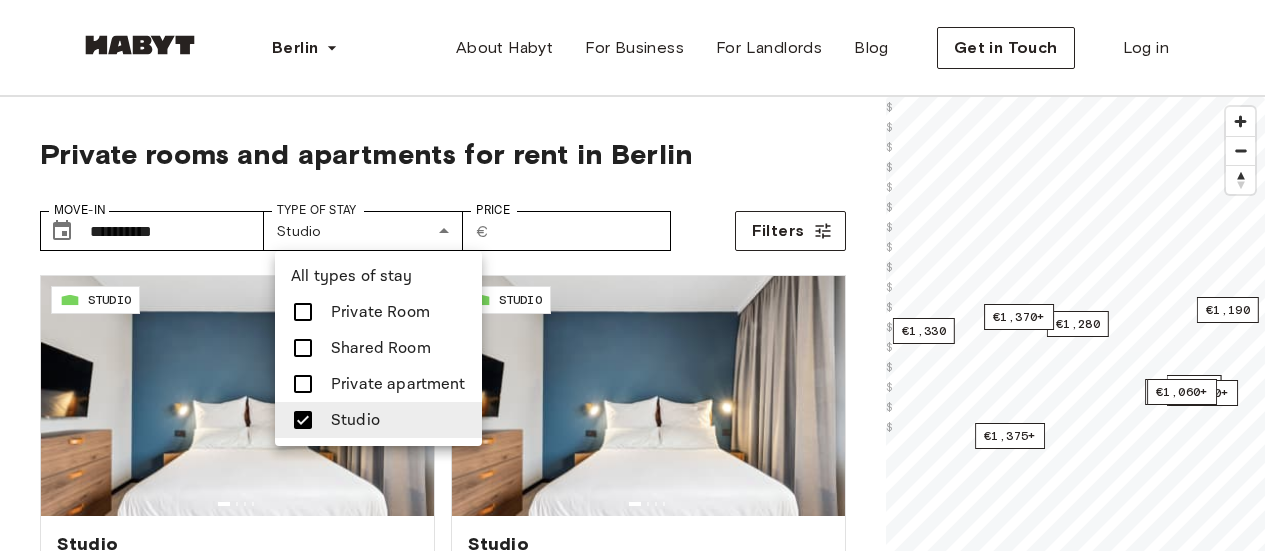 click at bounding box center [640, 275] 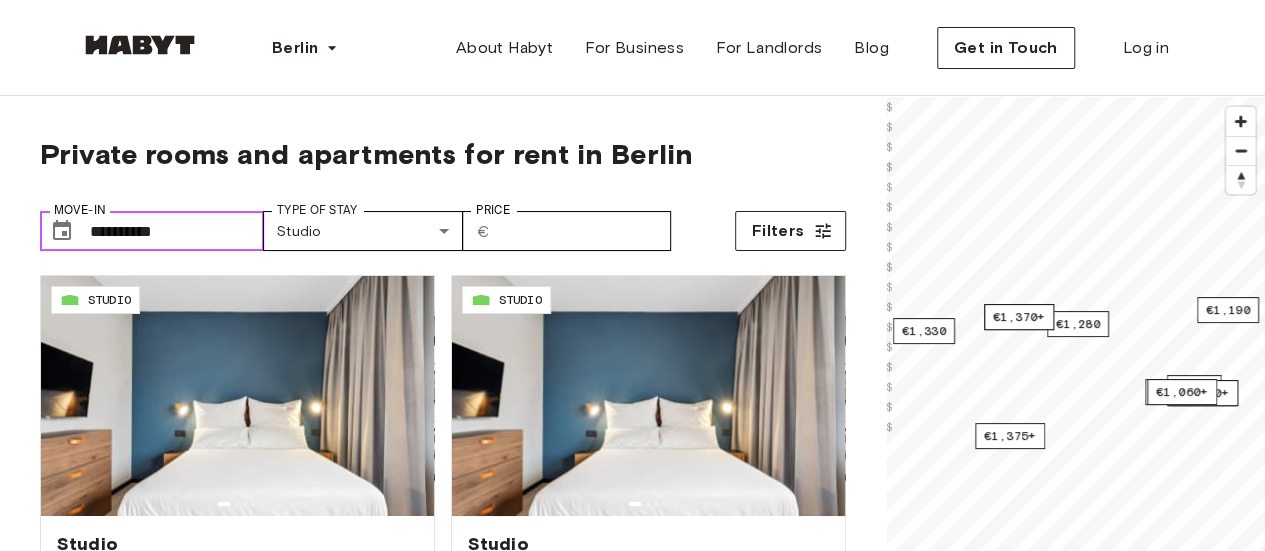 click on "**********" at bounding box center [177, 231] 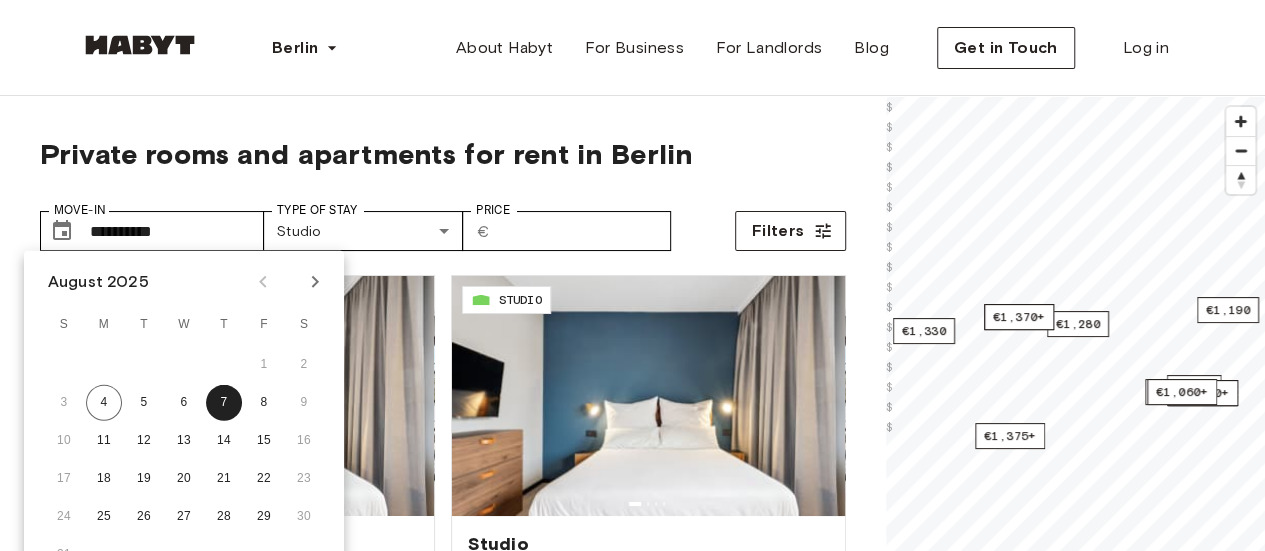 click 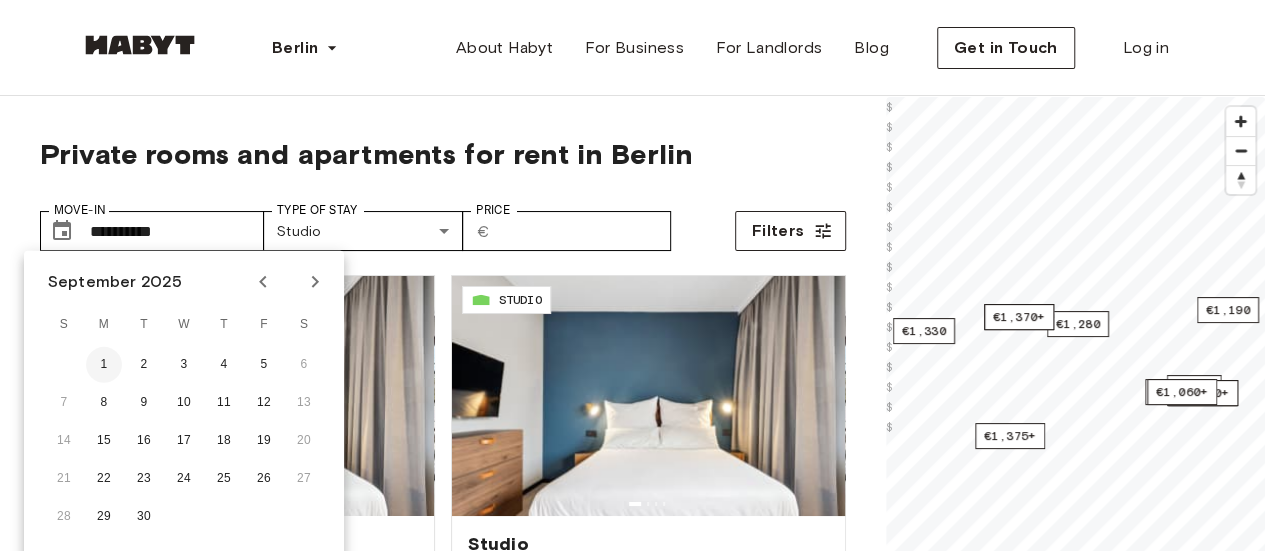 click on "1" at bounding box center (104, 365) 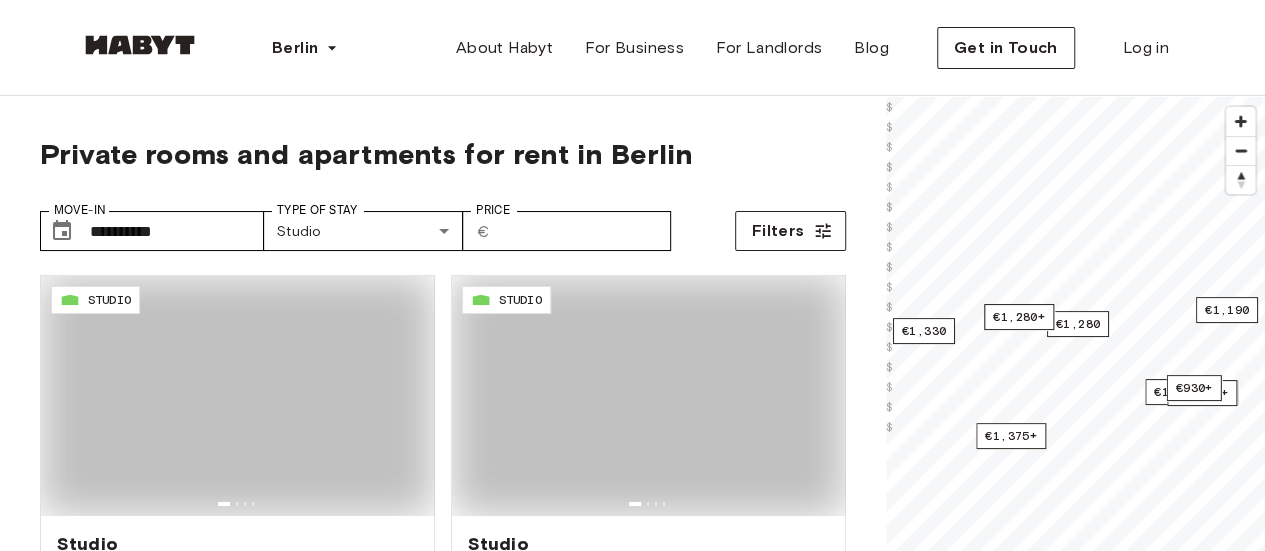 type on "**********" 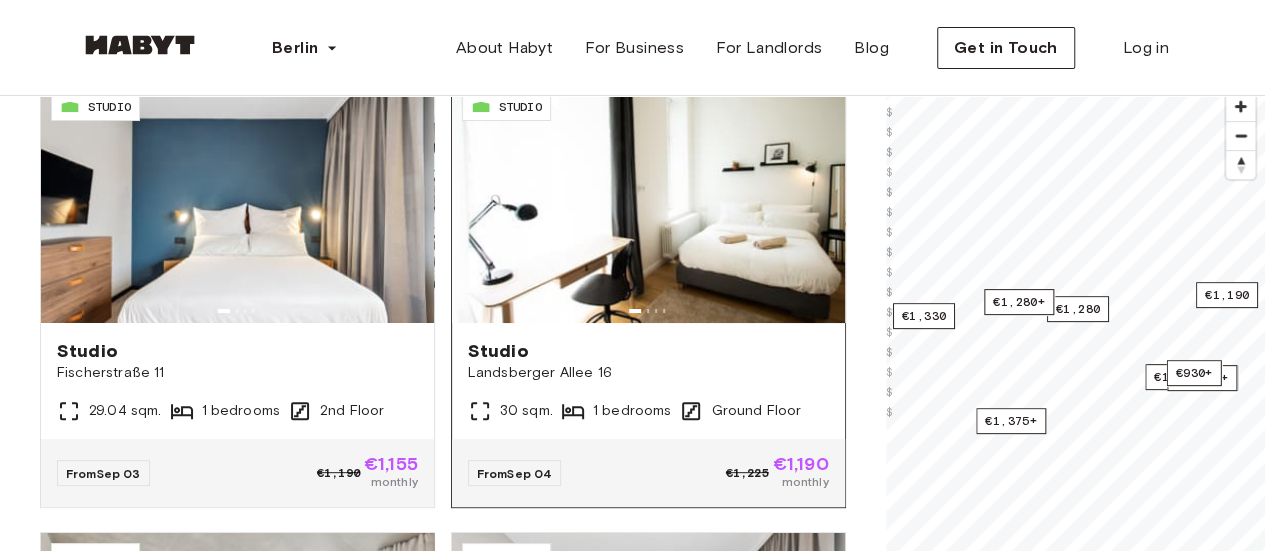 scroll, scrollTop: 200, scrollLeft: 0, axis: vertical 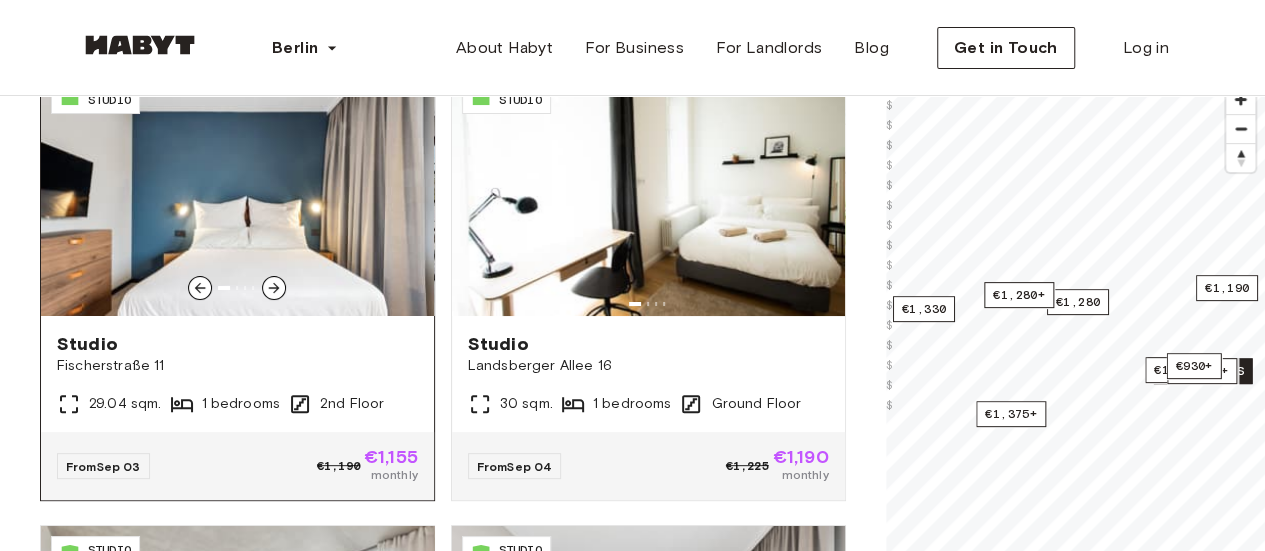 click 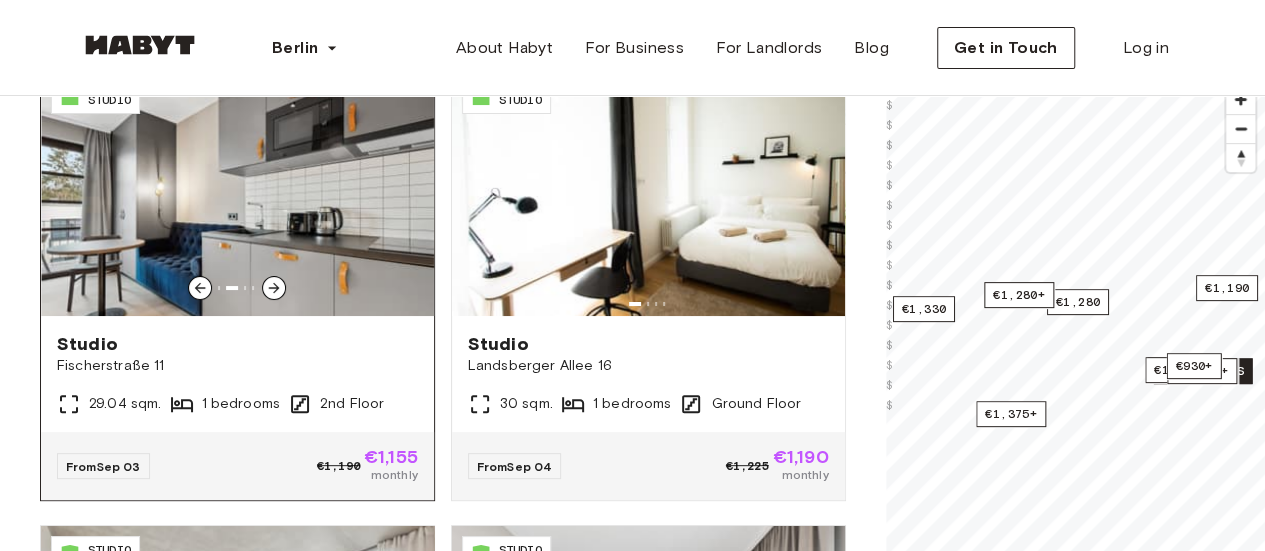 click 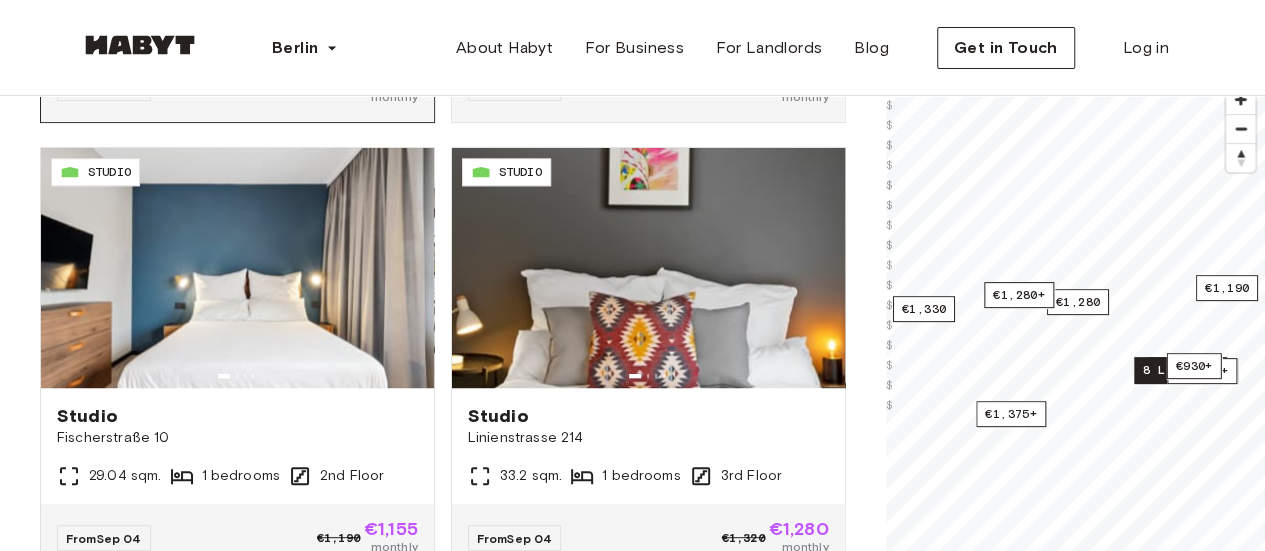 scroll, scrollTop: 900, scrollLeft: 0, axis: vertical 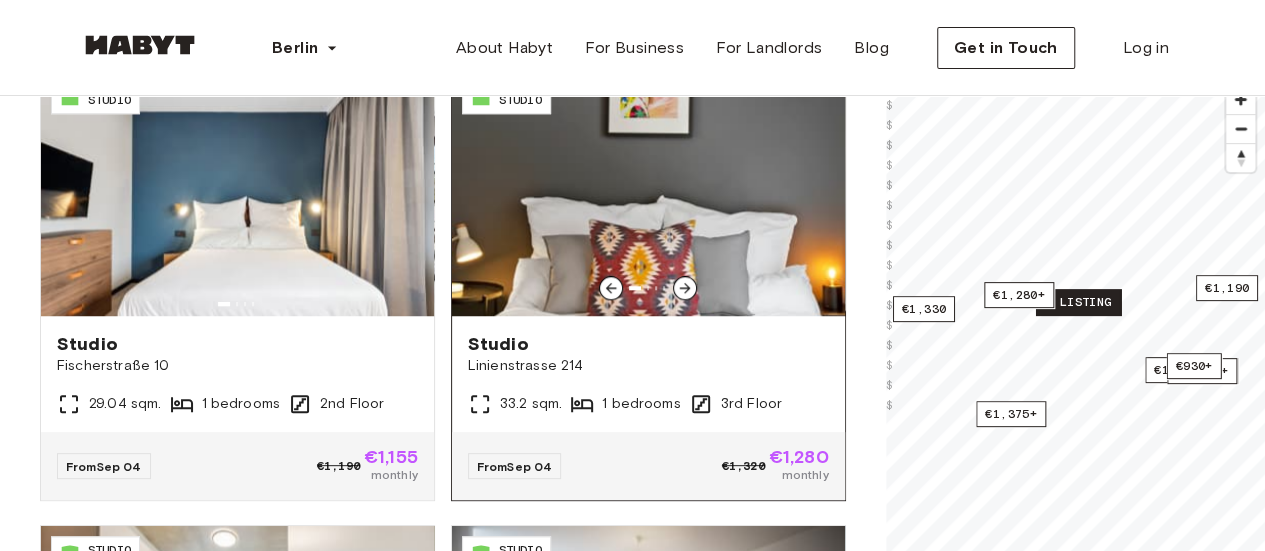 click 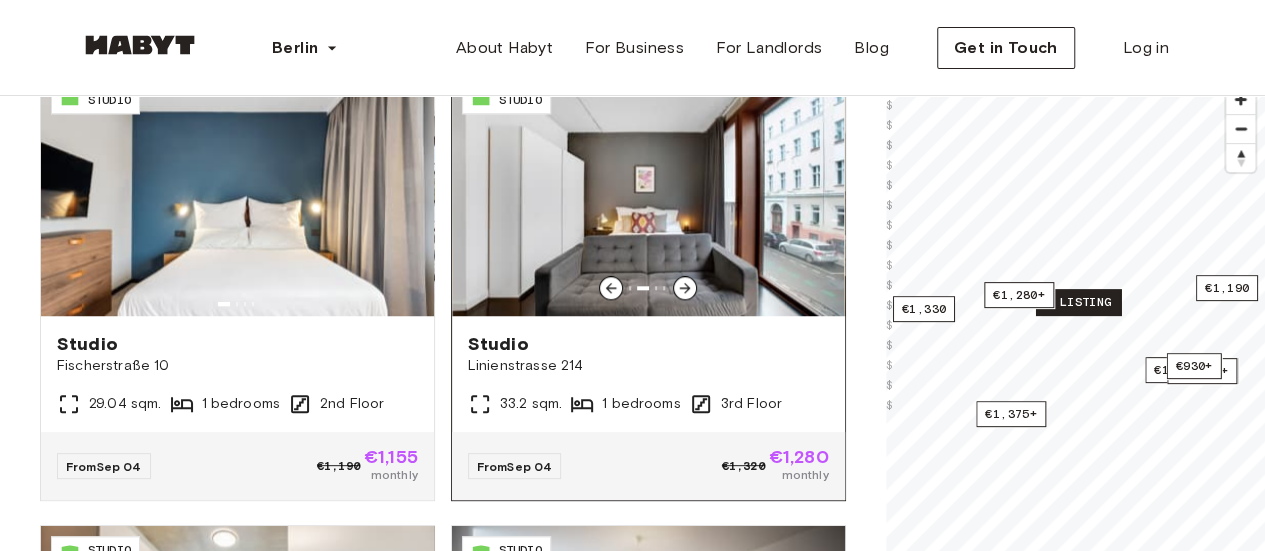 click 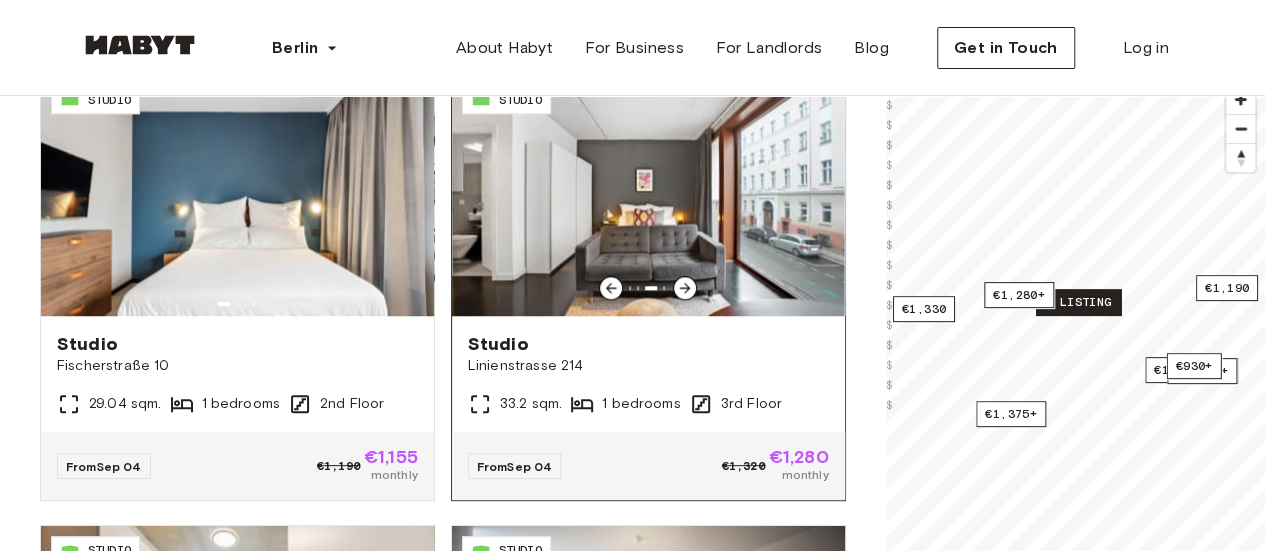 click 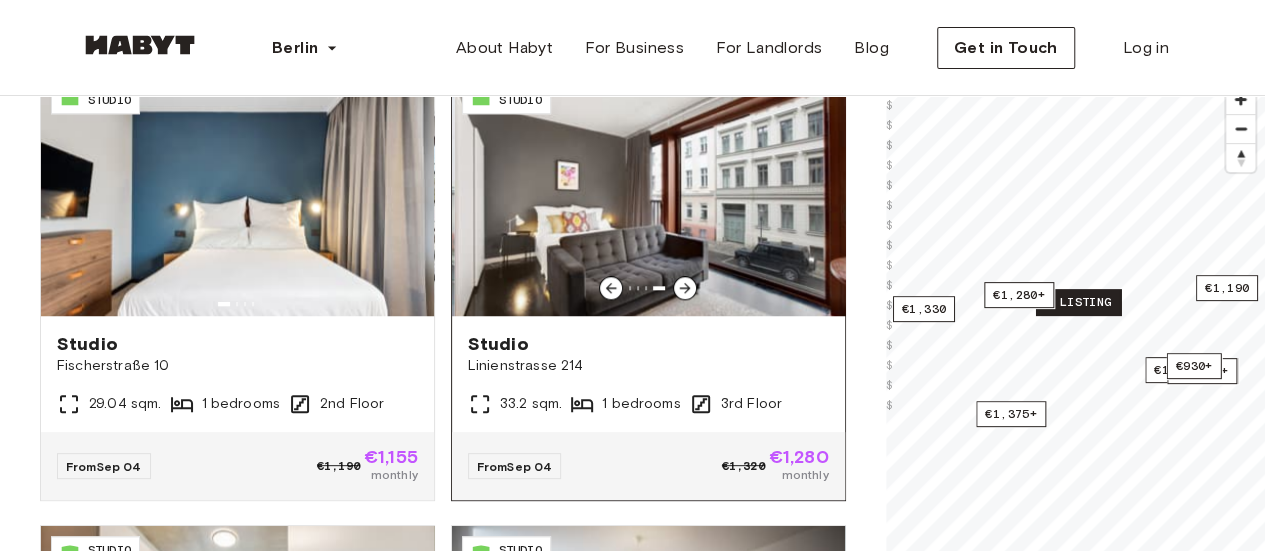 click 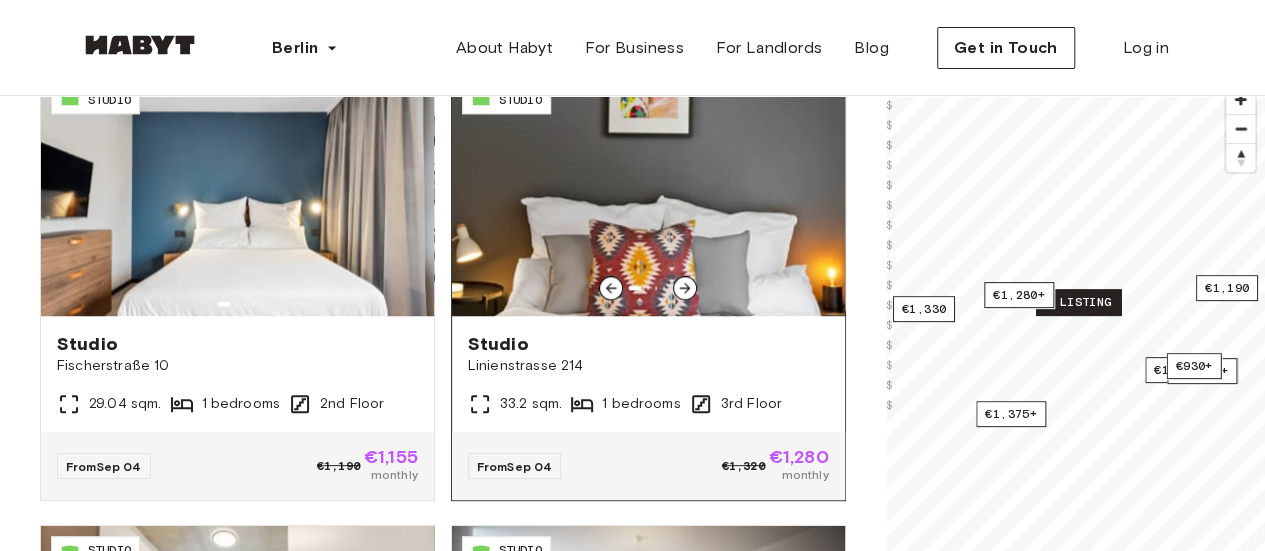 click 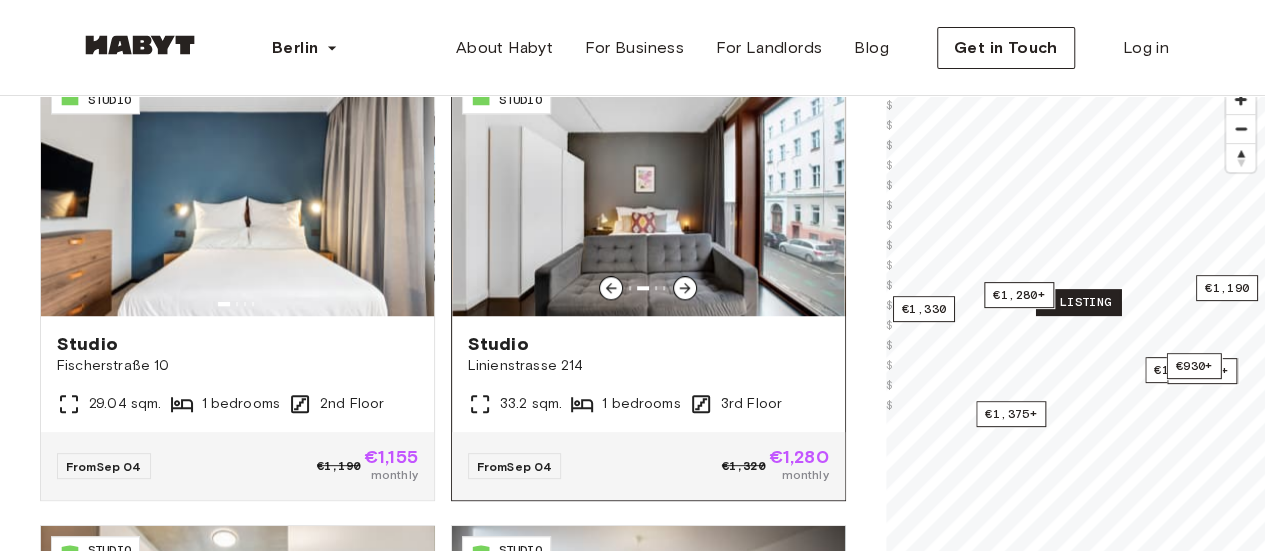 click 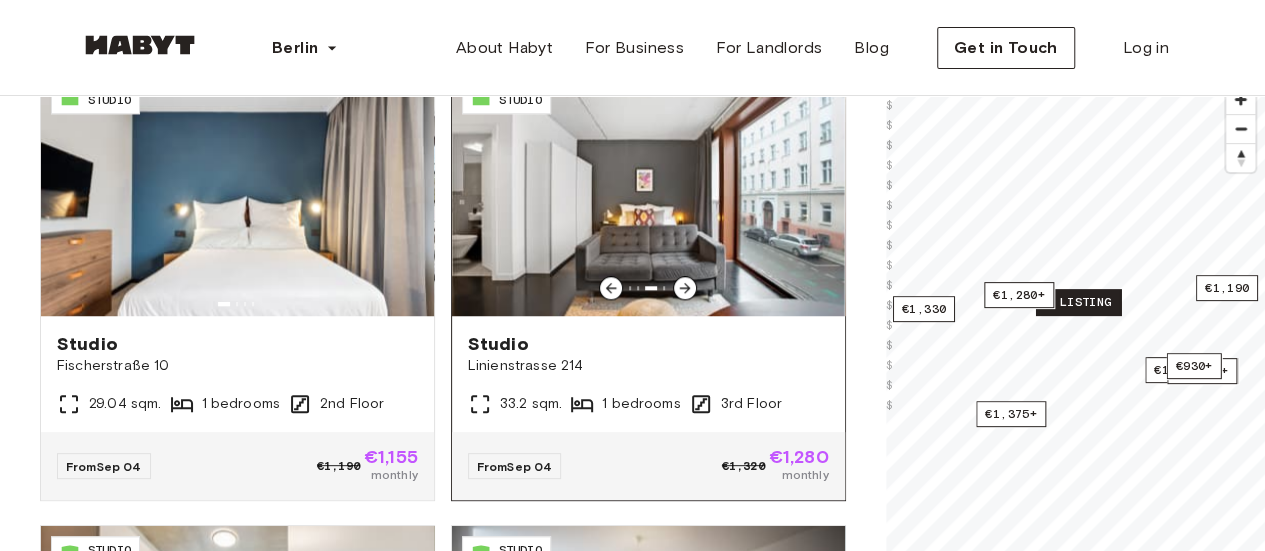 click 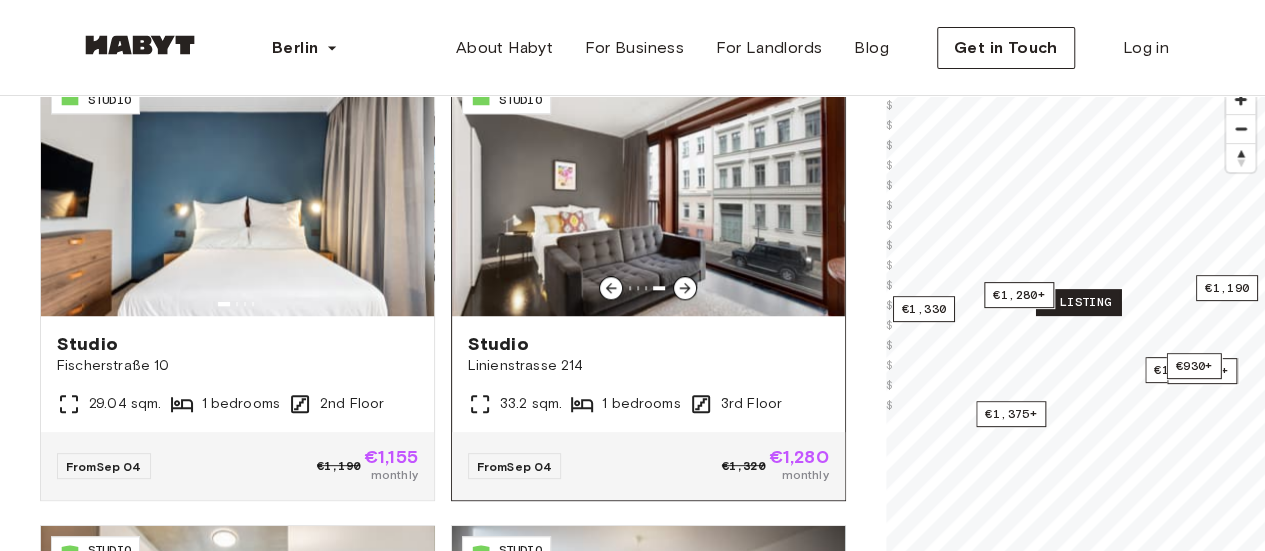 click at bounding box center (685, 288) 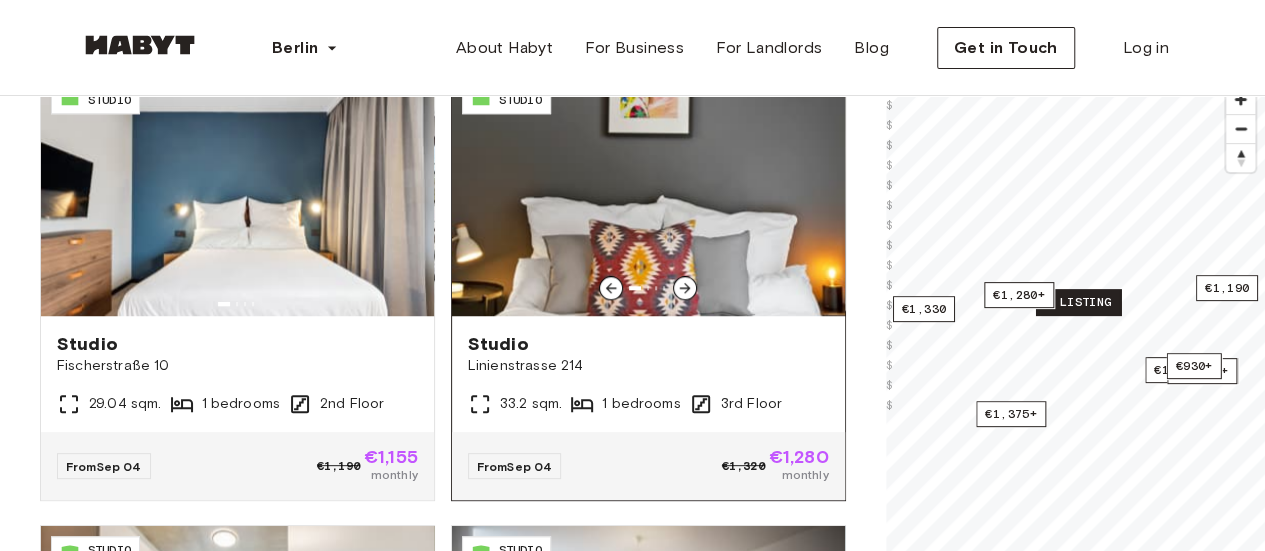 click on "Studio" at bounding box center [648, 344] 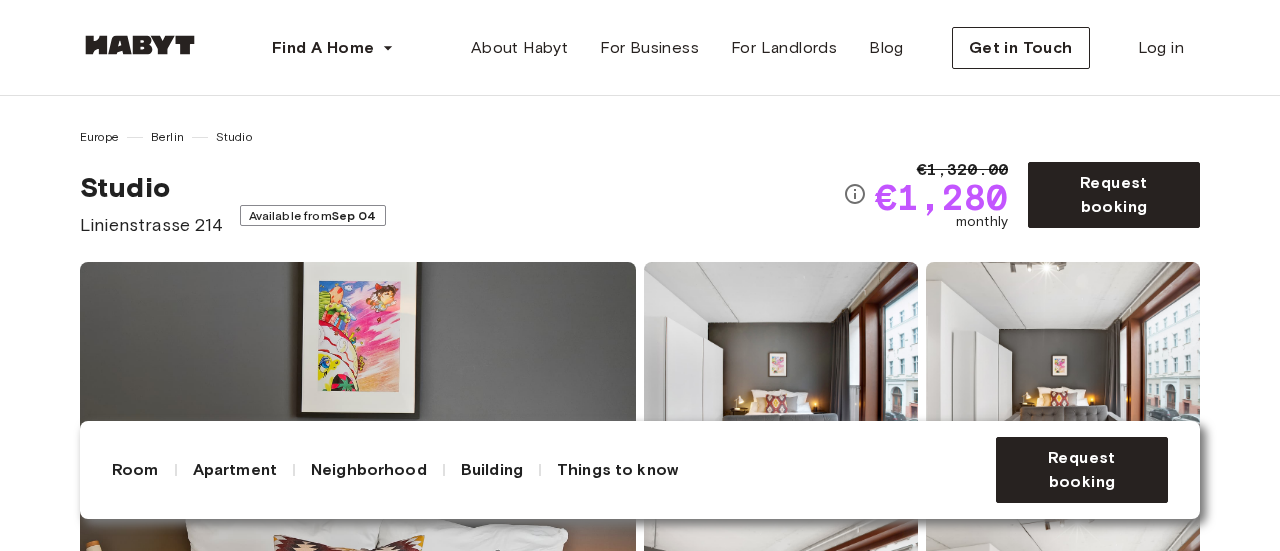 scroll, scrollTop: 0, scrollLeft: 0, axis: both 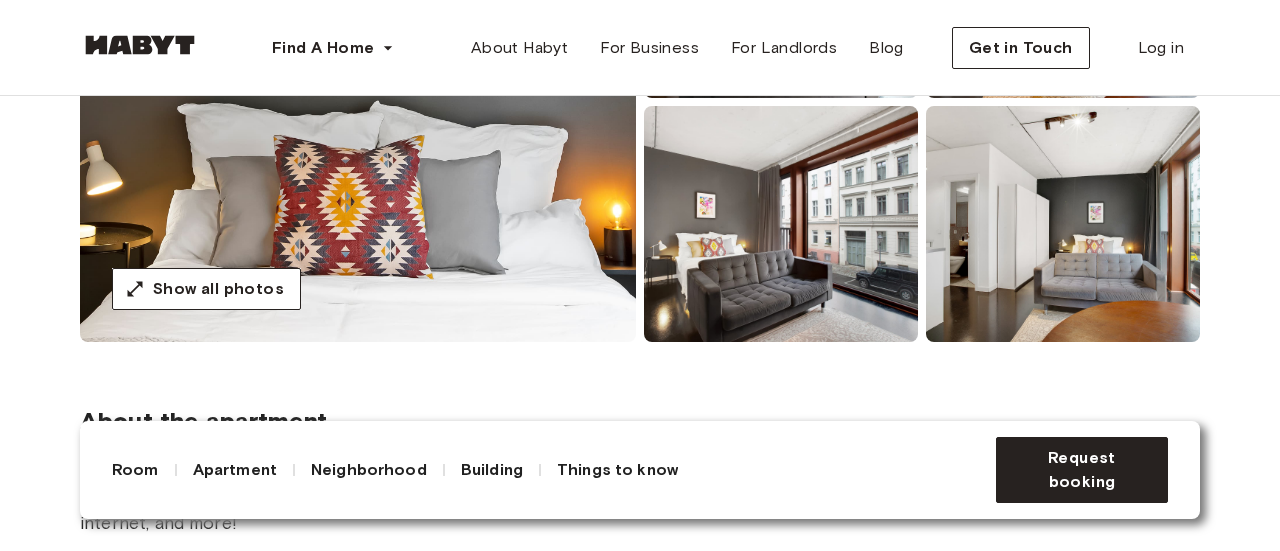 click at bounding box center (358, 102) 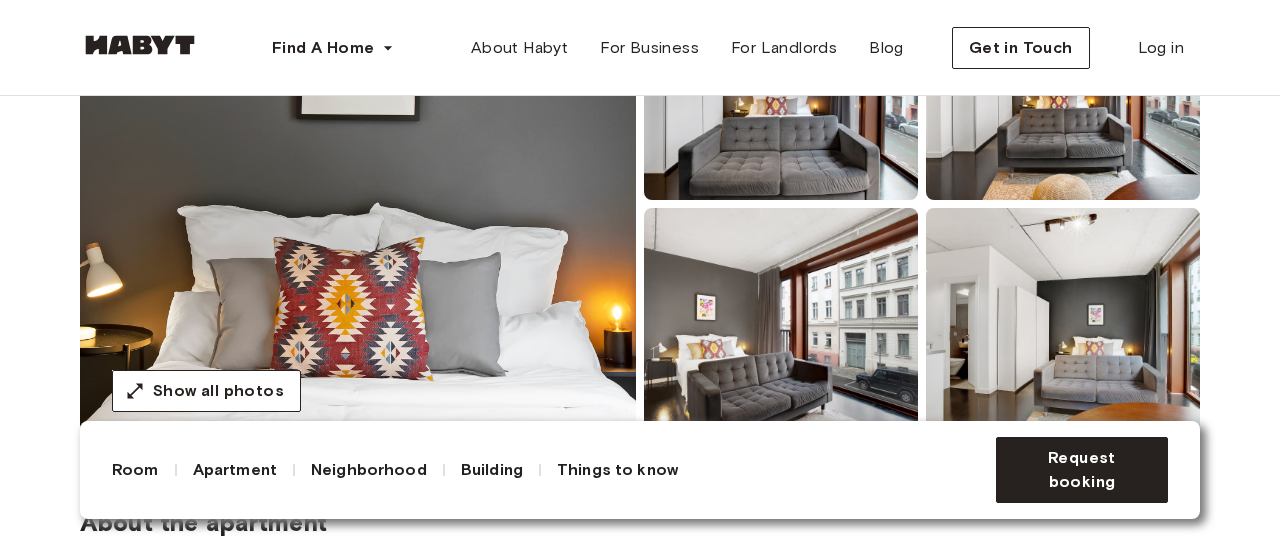 scroll, scrollTop: 300, scrollLeft: 0, axis: vertical 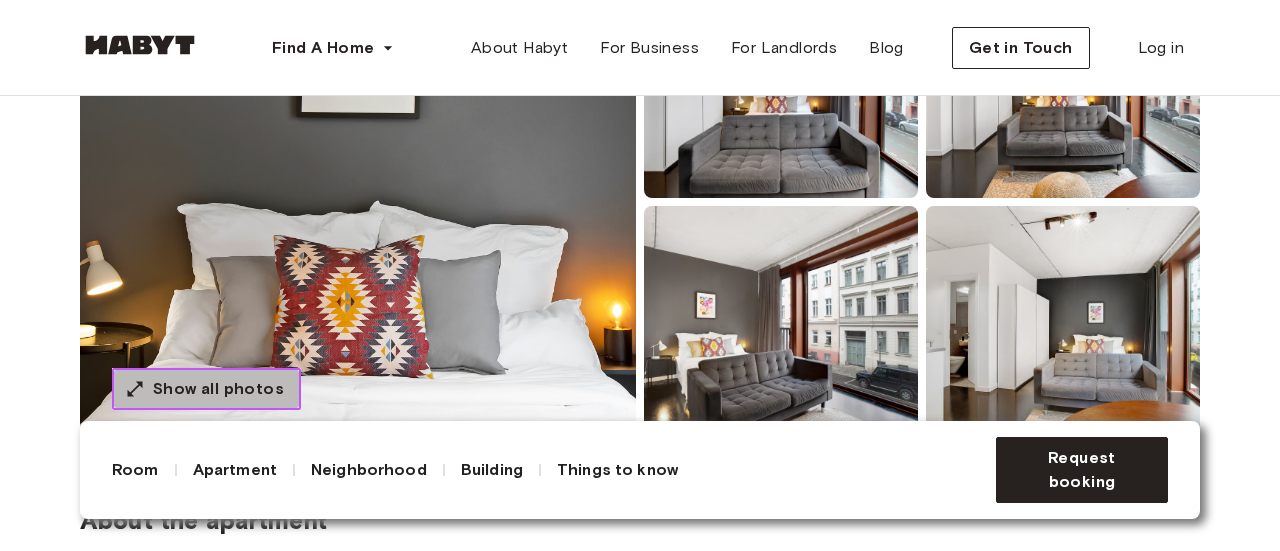 click on "Show all photos" at bounding box center (206, 389) 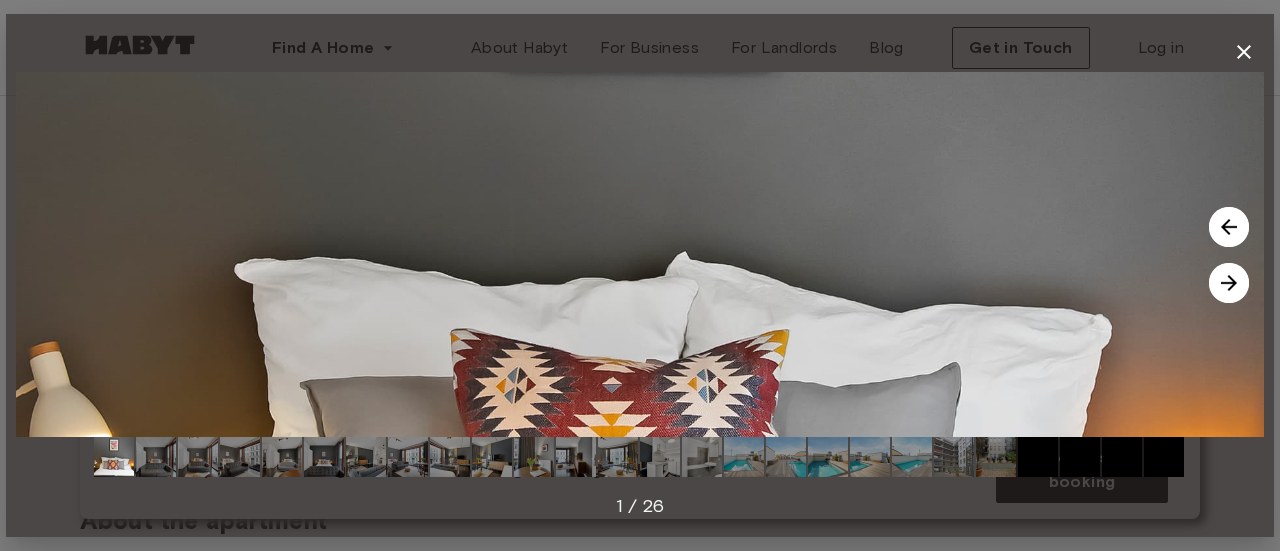 click at bounding box center [1229, 283] 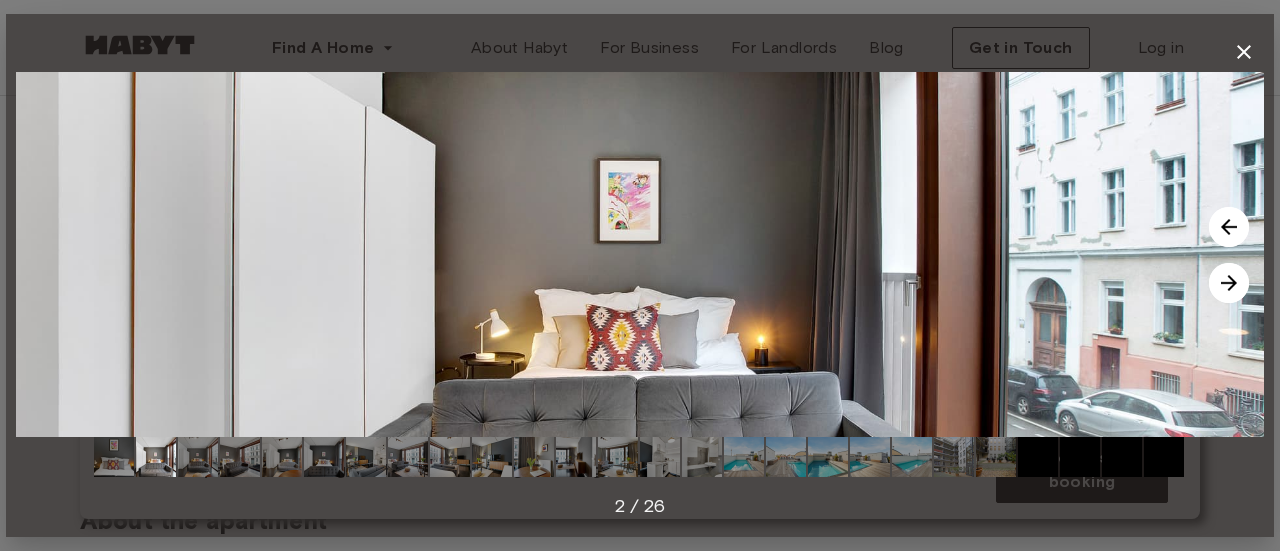 click at bounding box center (1229, 283) 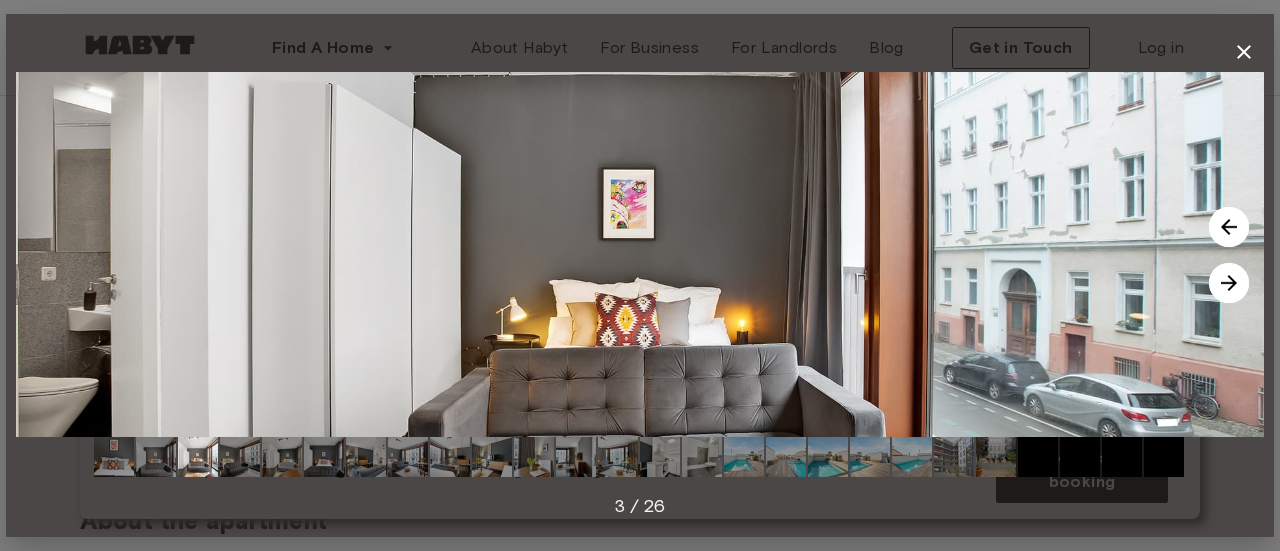 click at bounding box center [1229, 283] 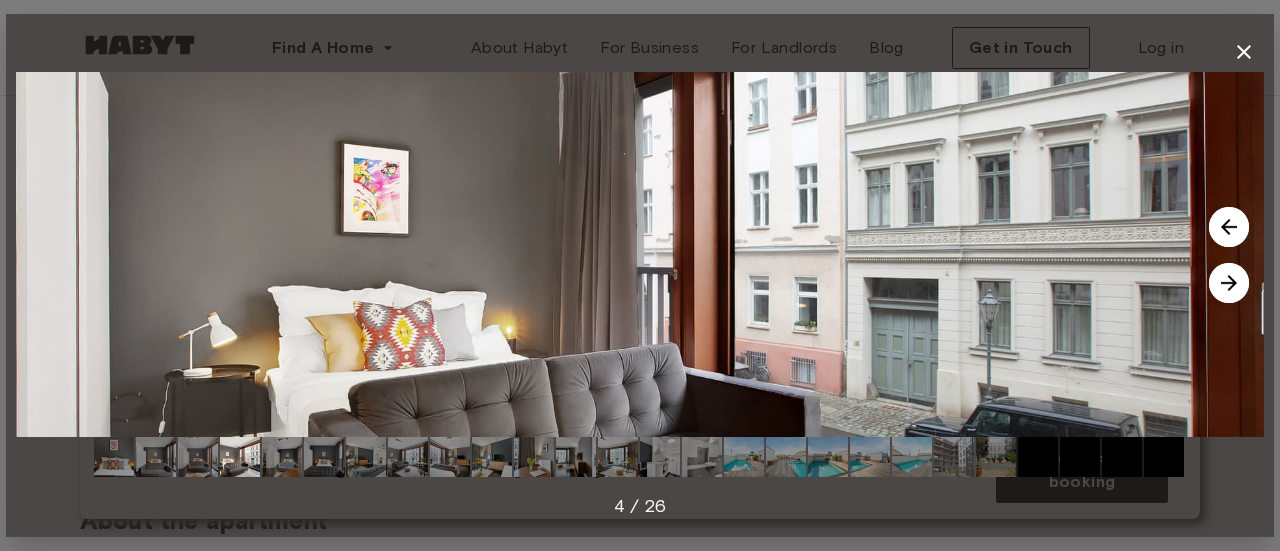 click at bounding box center (1229, 283) 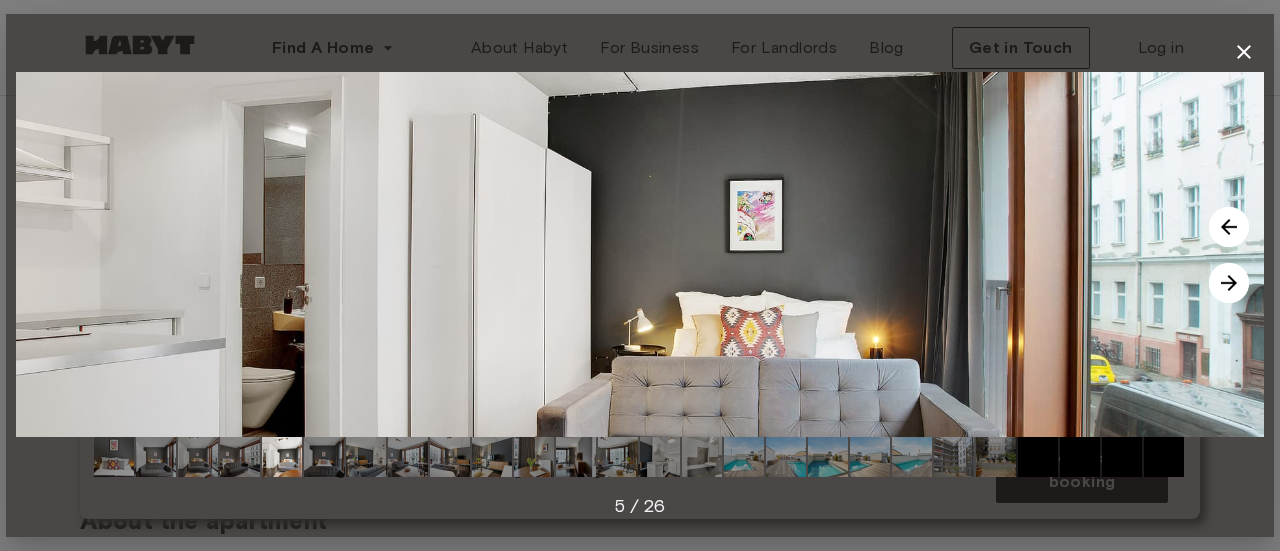 click at bounding box center [1229, 283] 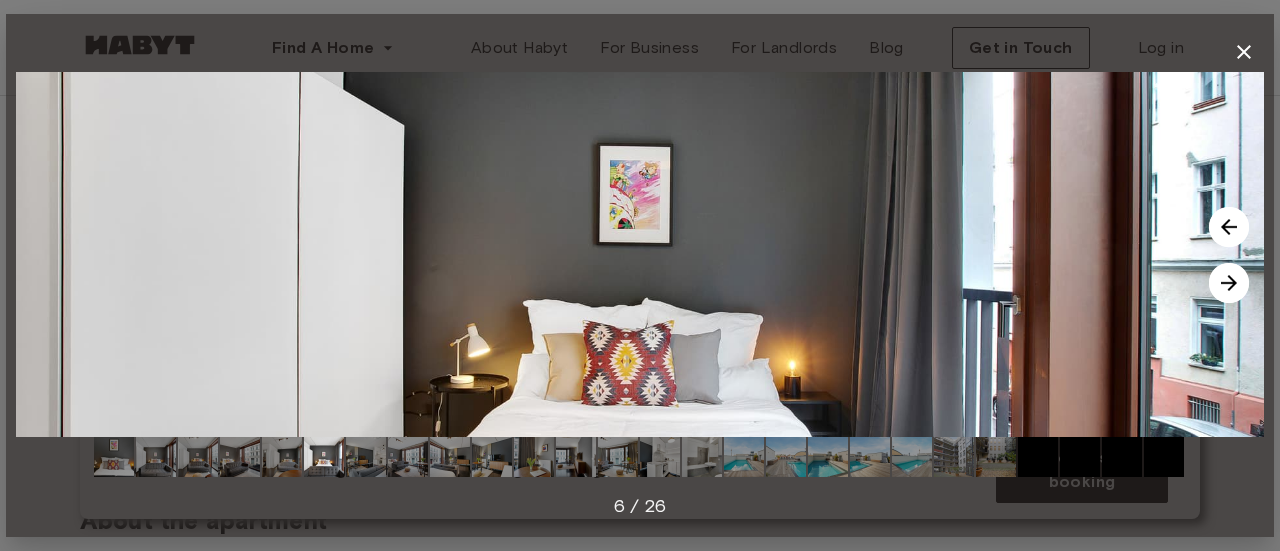 click at bounding box center [1229, 283] 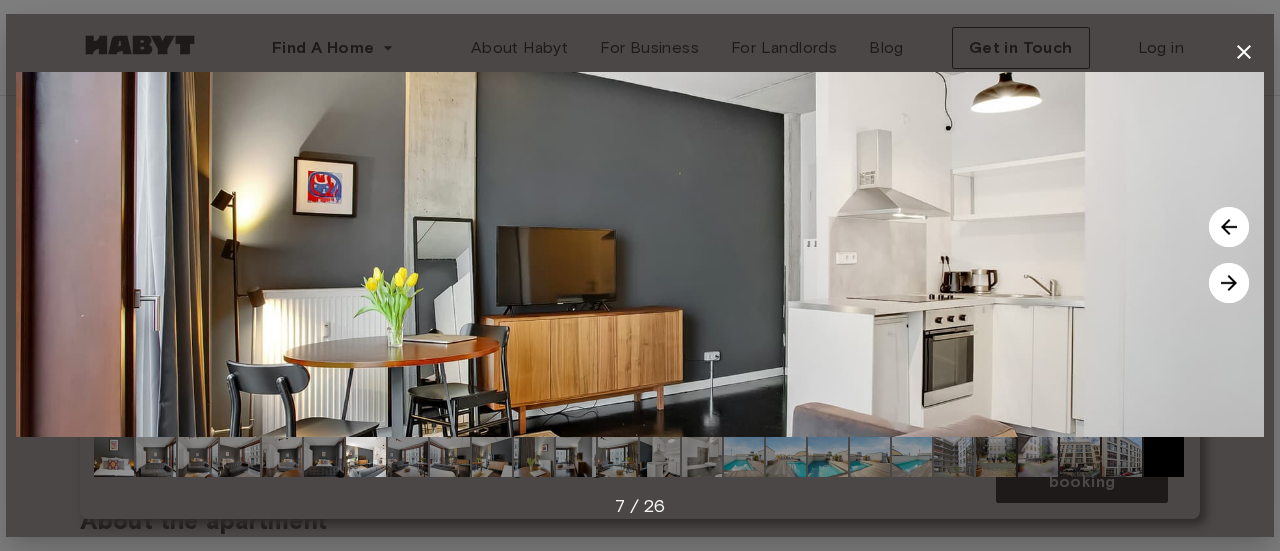 click at bounding box center [1229, 283] 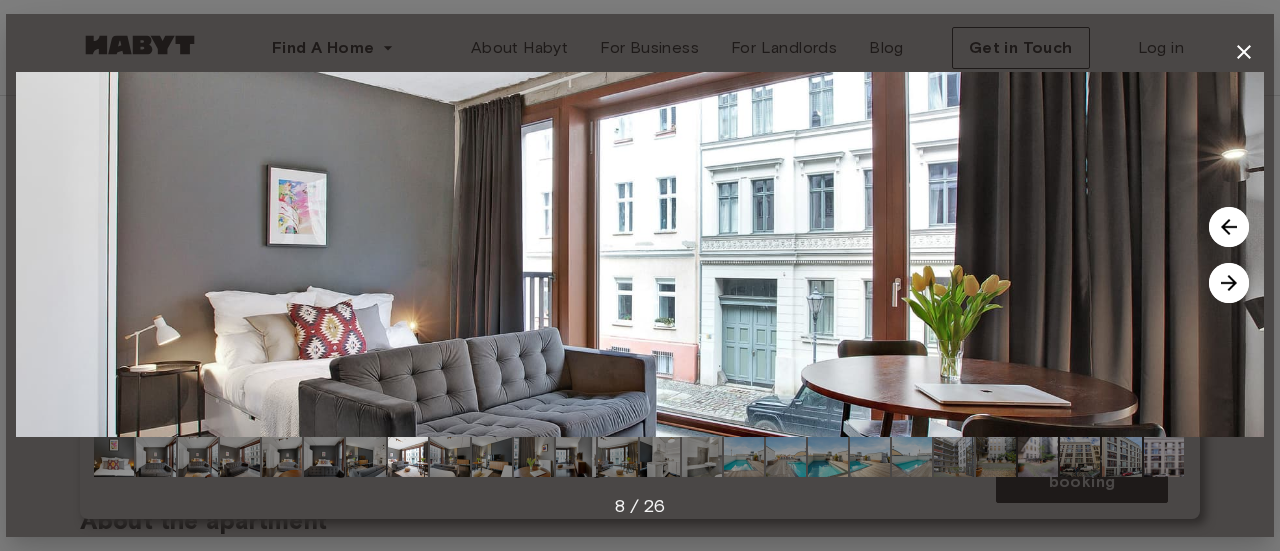 click at bounding box center (1229, 283) 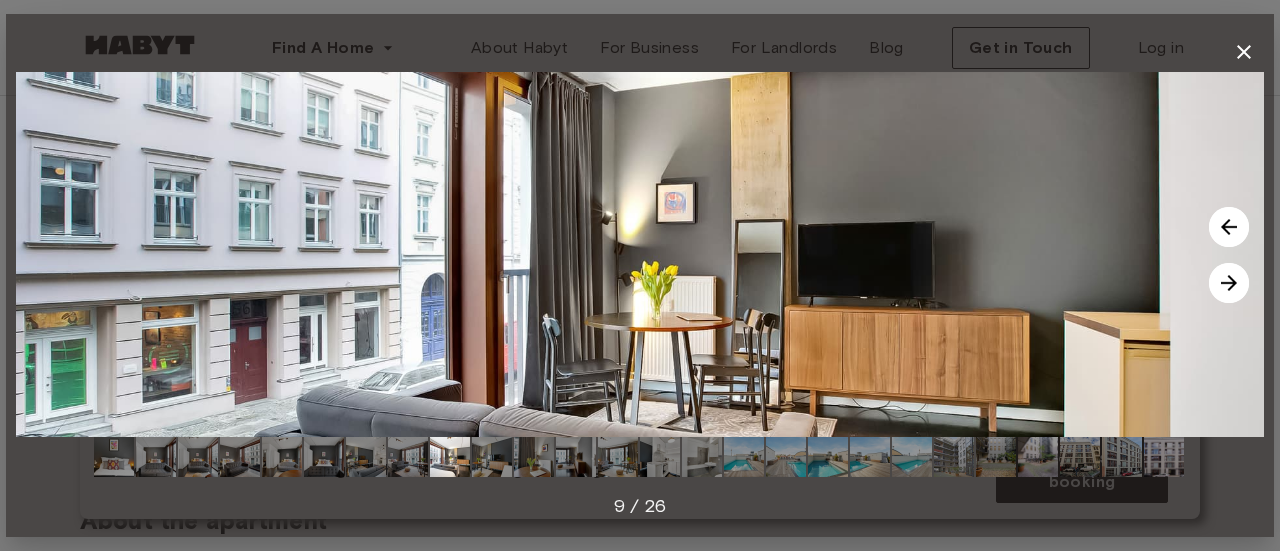 click at bounding box center (1229, 283) 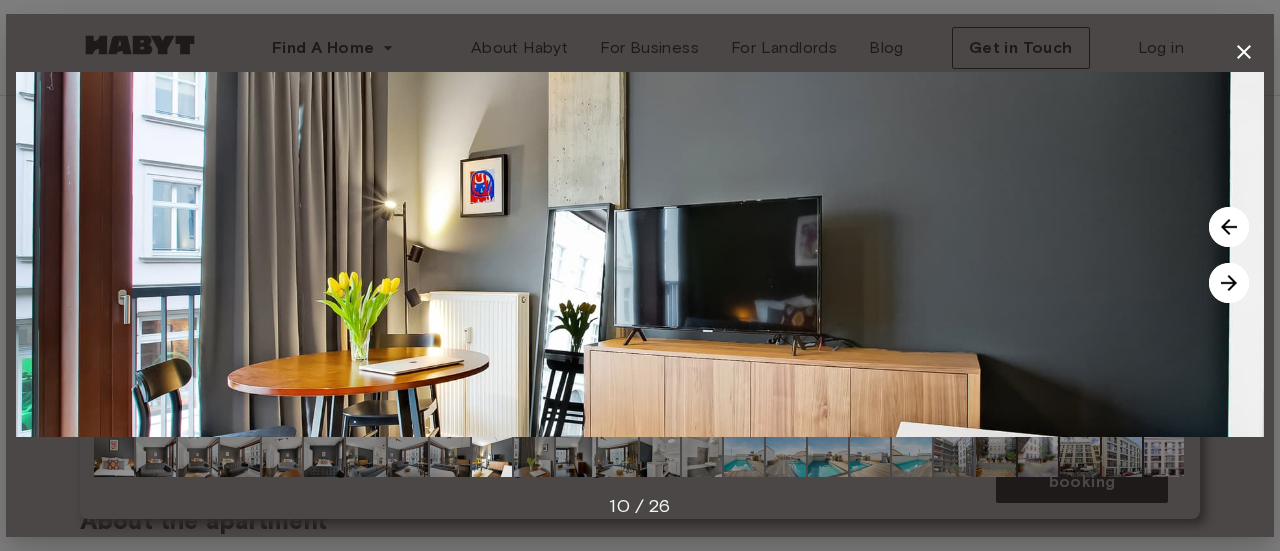 click at bounding box center [1229, 283] 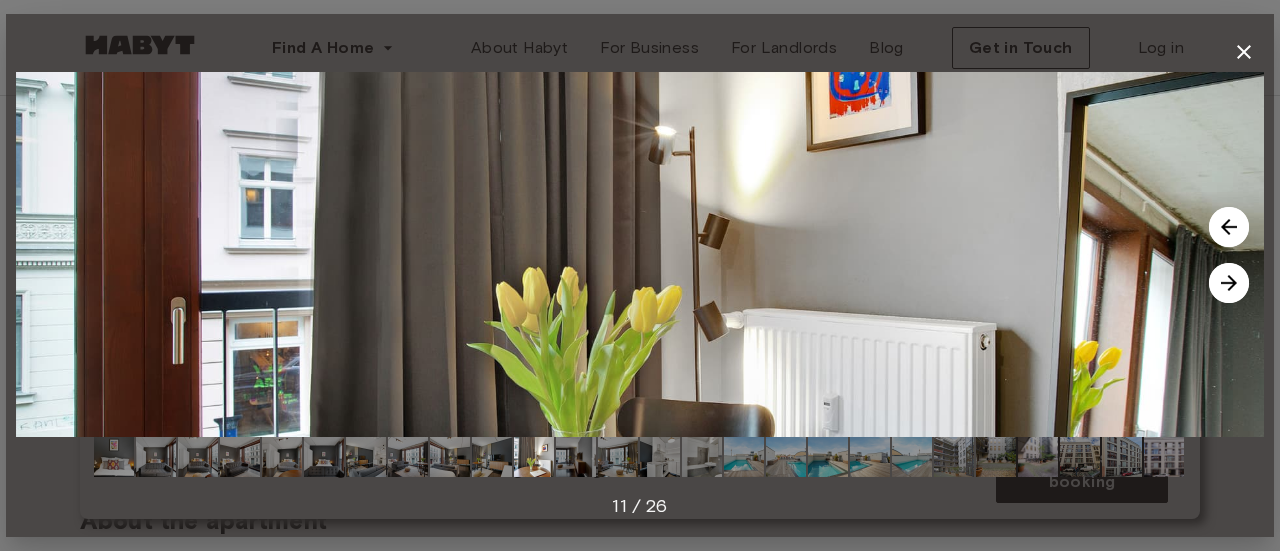 click at bounding box center [1229, 283] 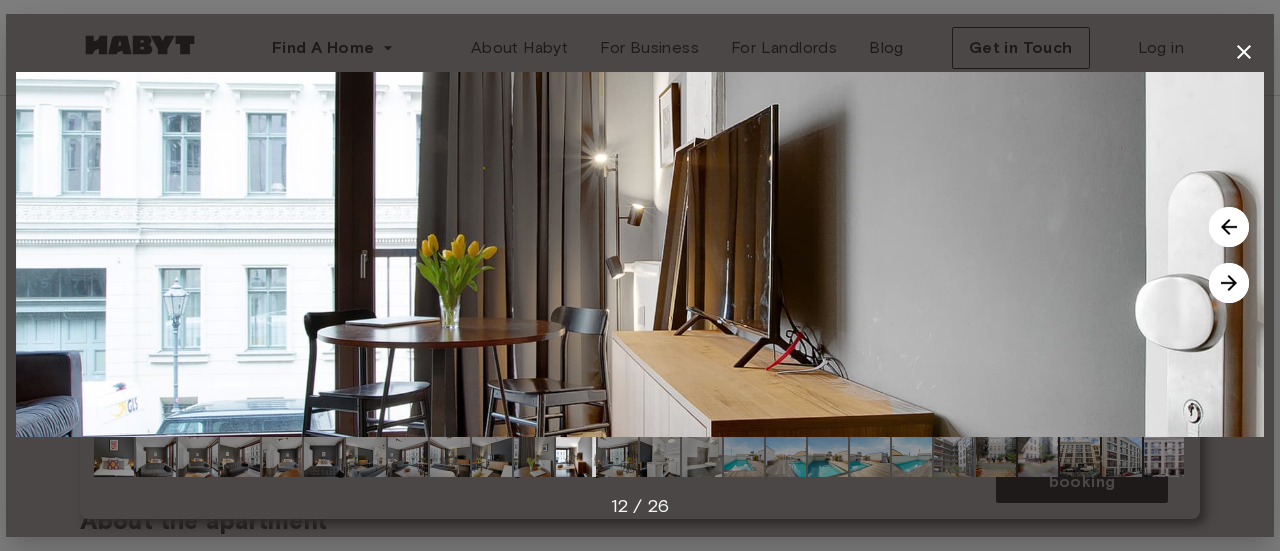 click at bounding box center (1229, 283) 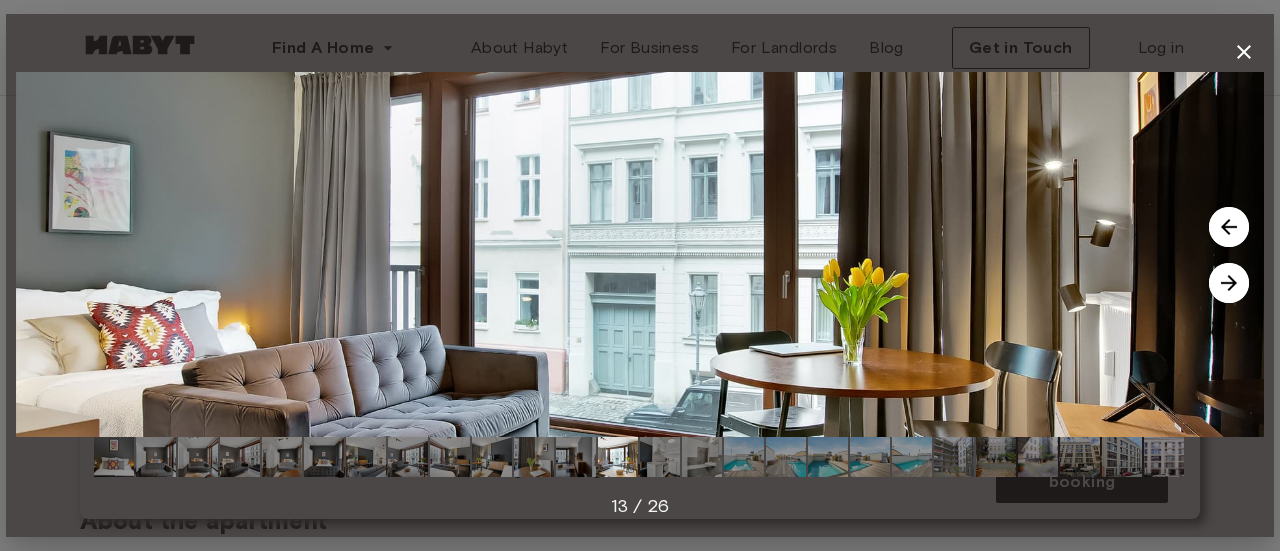 click at bounding box center (1229, 283) 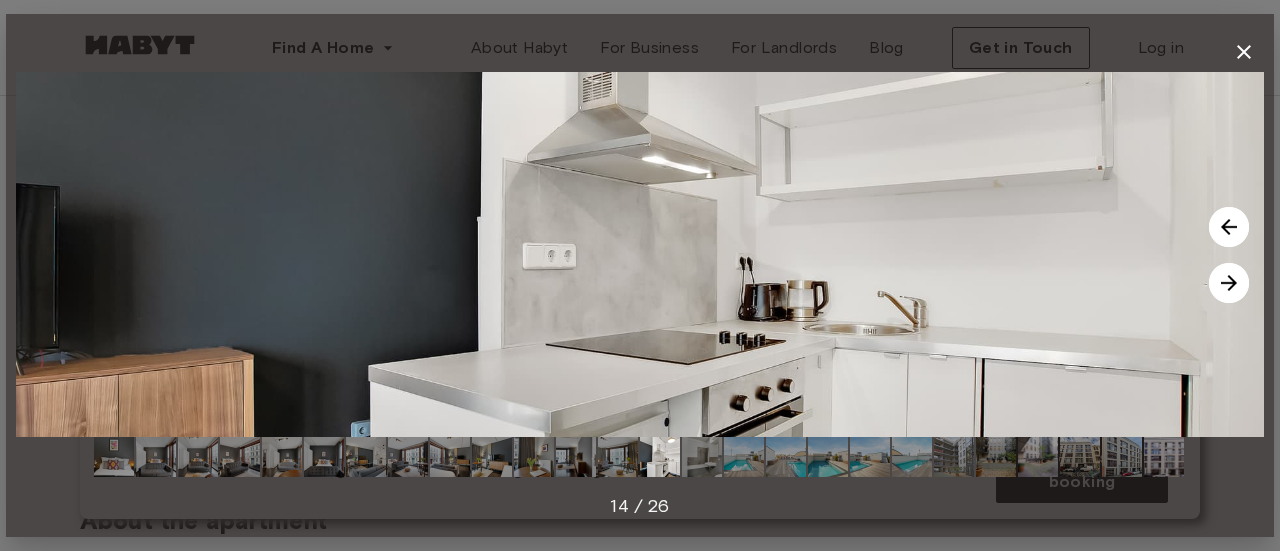 click at bounding box center [640, 254] 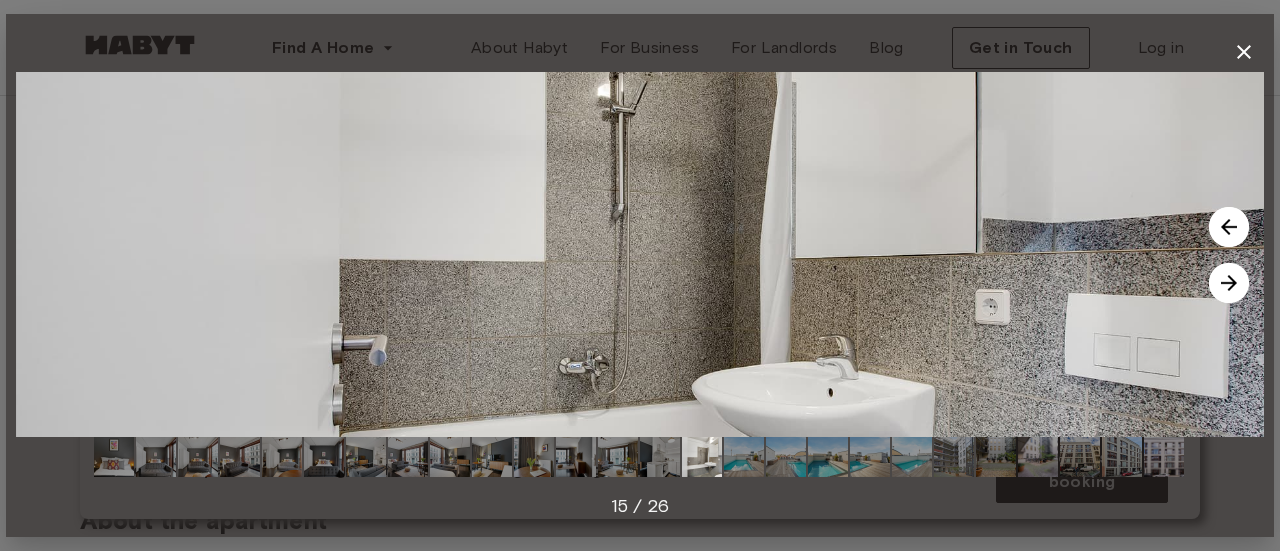 click at bounding box center [1229, 283] 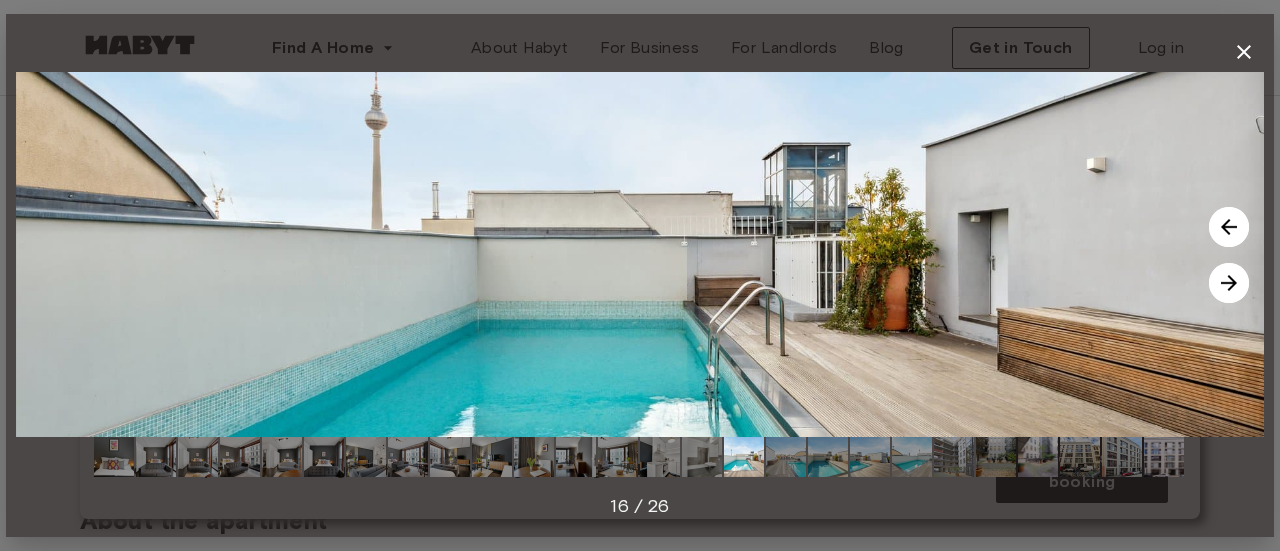 click at bounding box center (1229, 283) 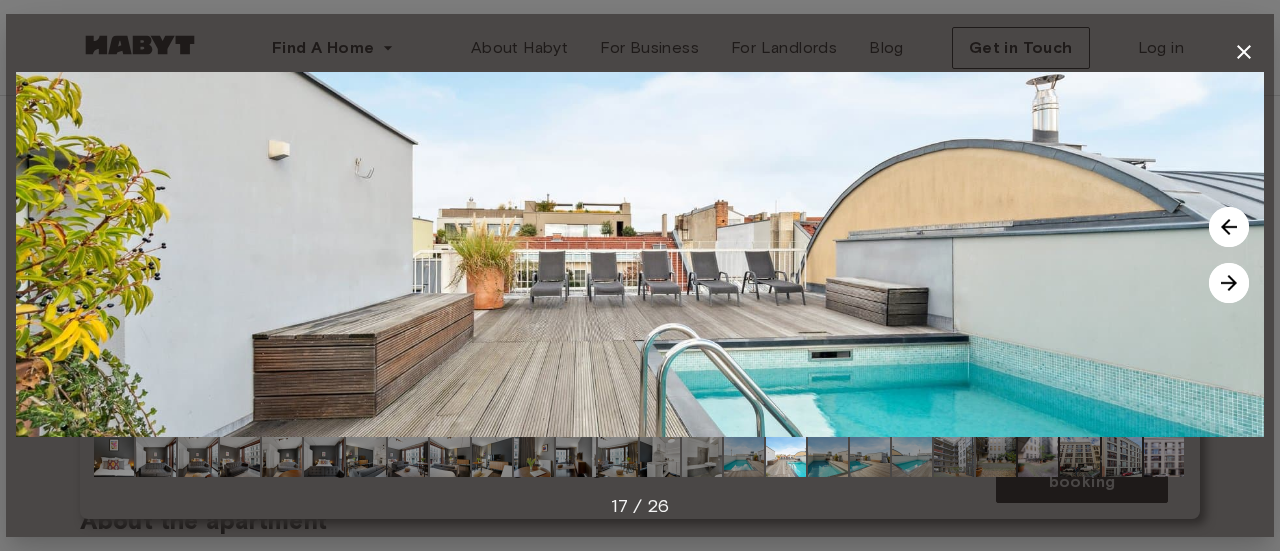 click at bounding box center (1229, 283) 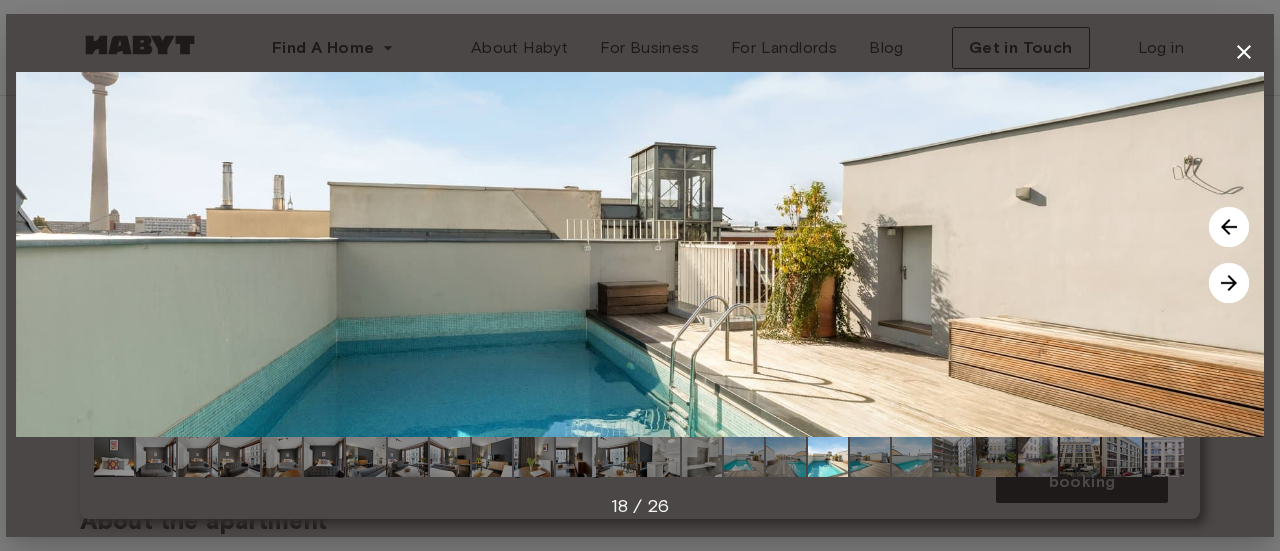 click at bounding box center [1229, 283] 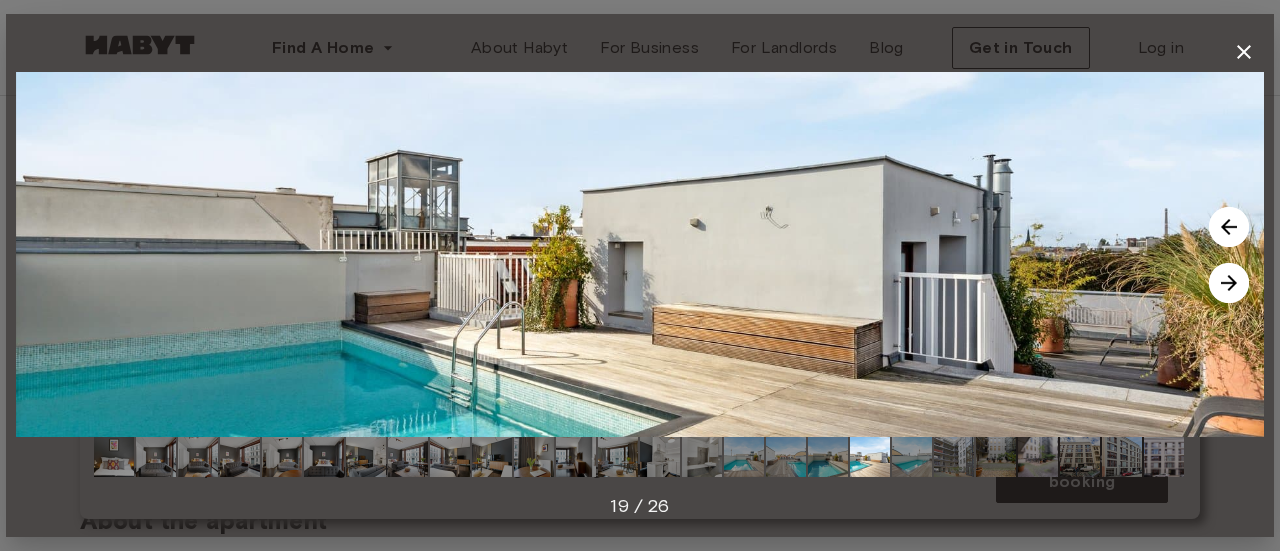 click at bounding box center [1229, 283] 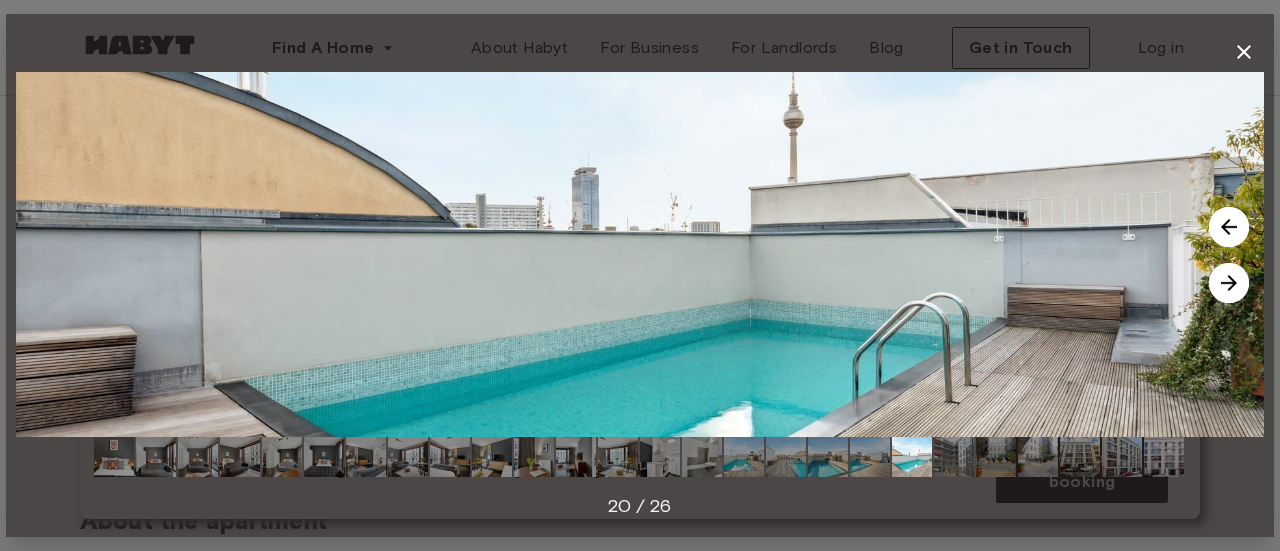 click at bounding box center (1229, 283) 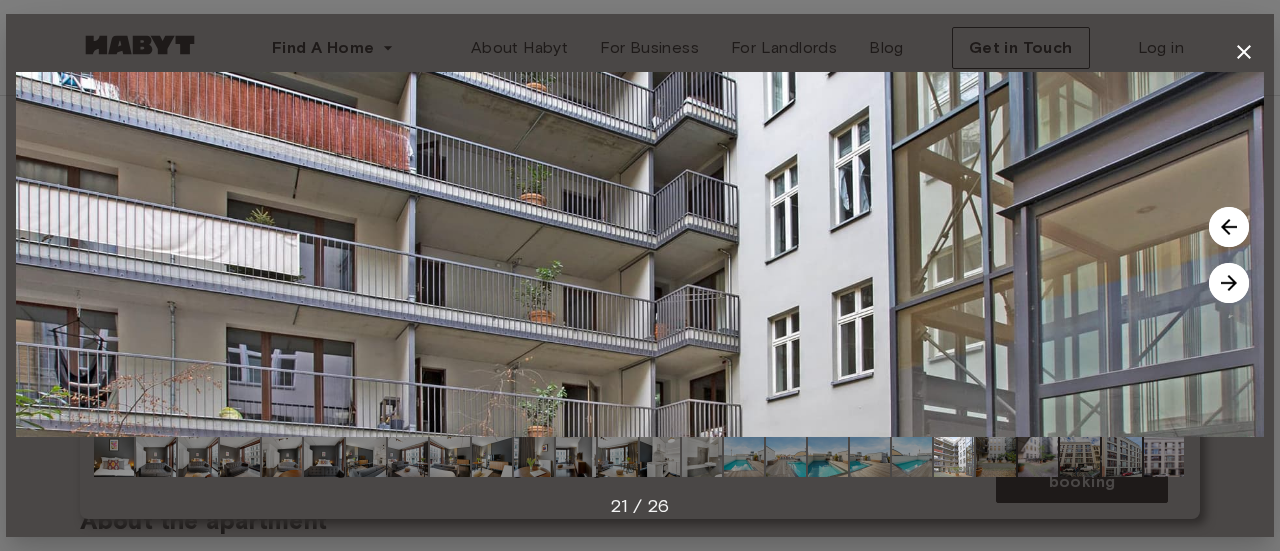 click at bounding box center (640, 254) 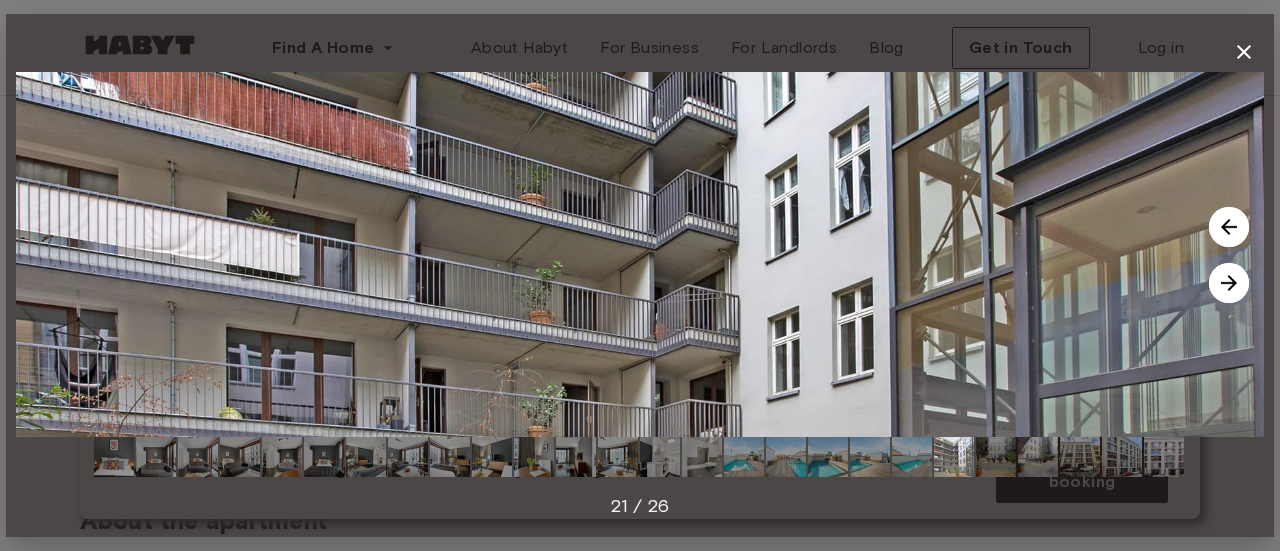 click at bounding box center [1229, 283] 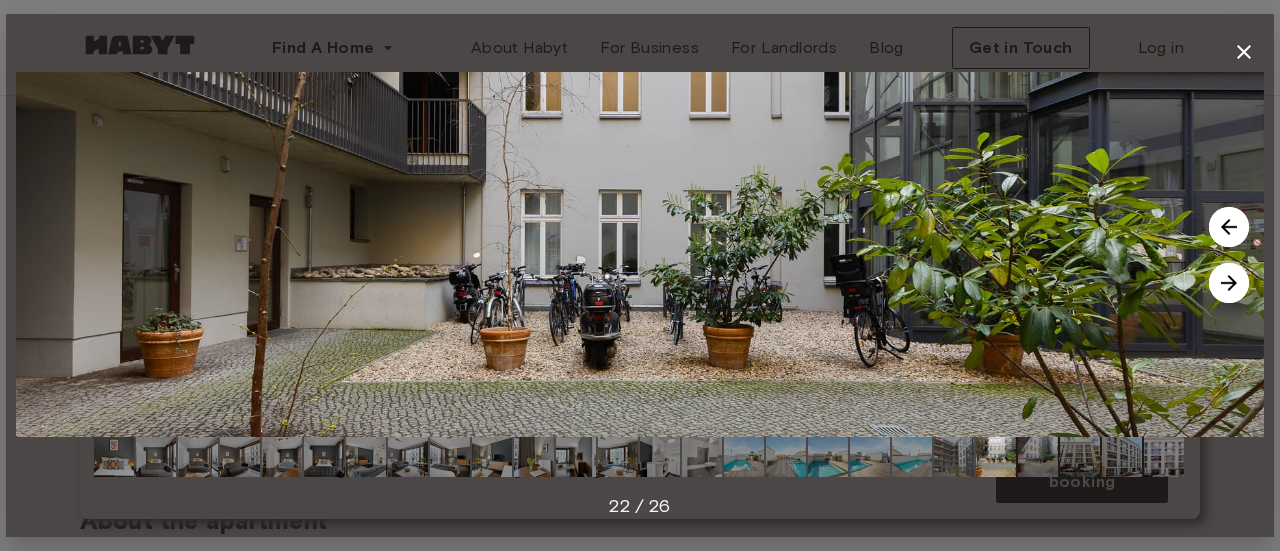click at bounding box center [1229, 283] 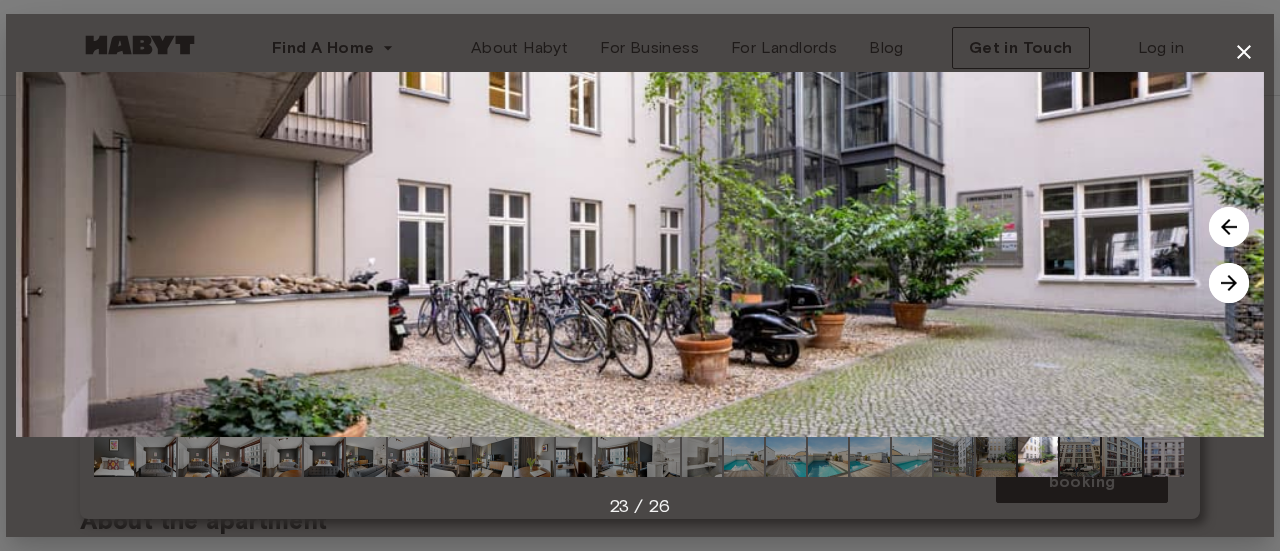 click at bounding box center [1229, 283] 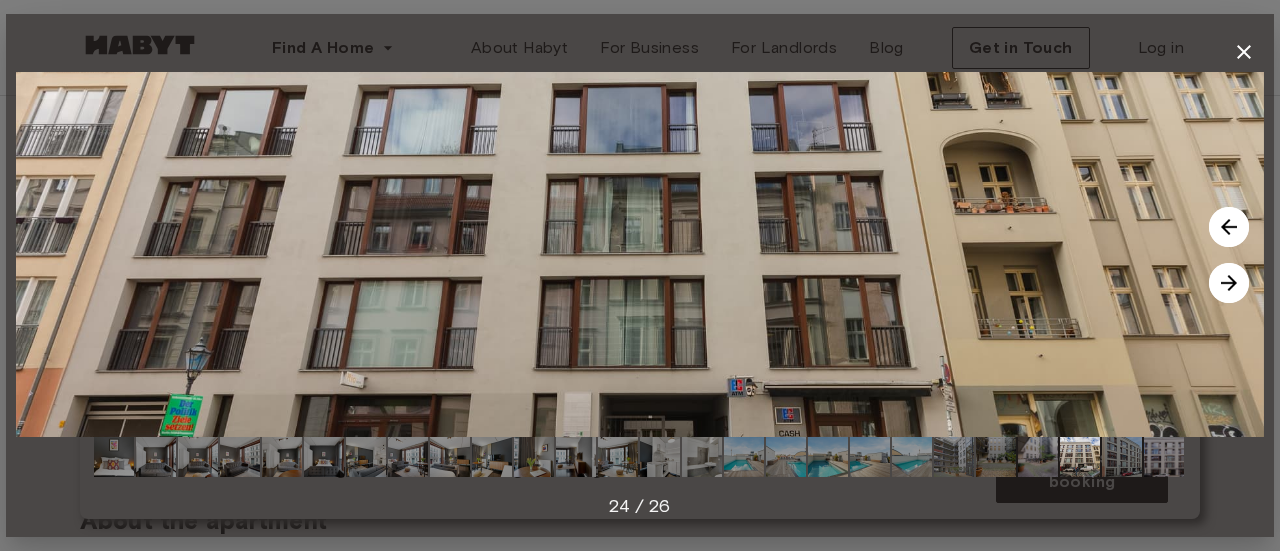click at bounding box center [1229, 283] 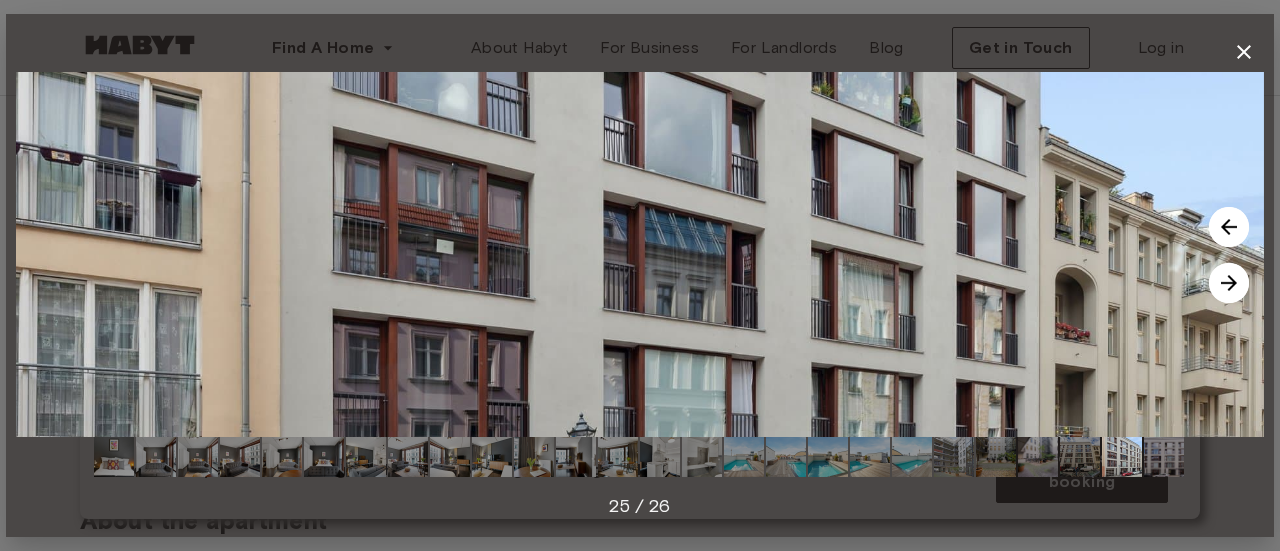 click at bounding box center (1229, 283) 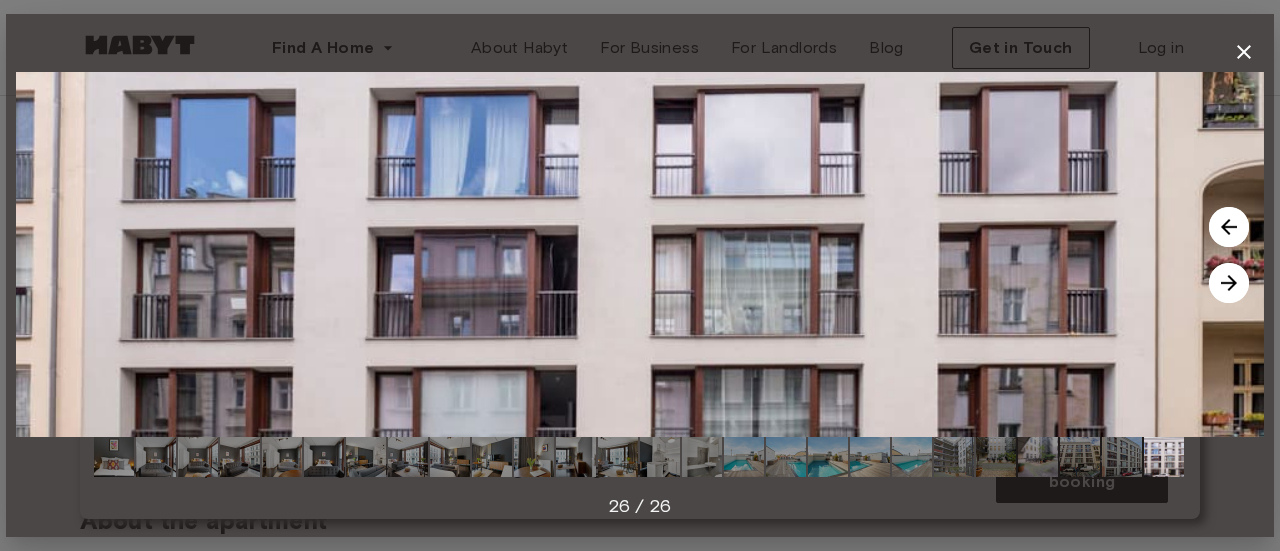 click 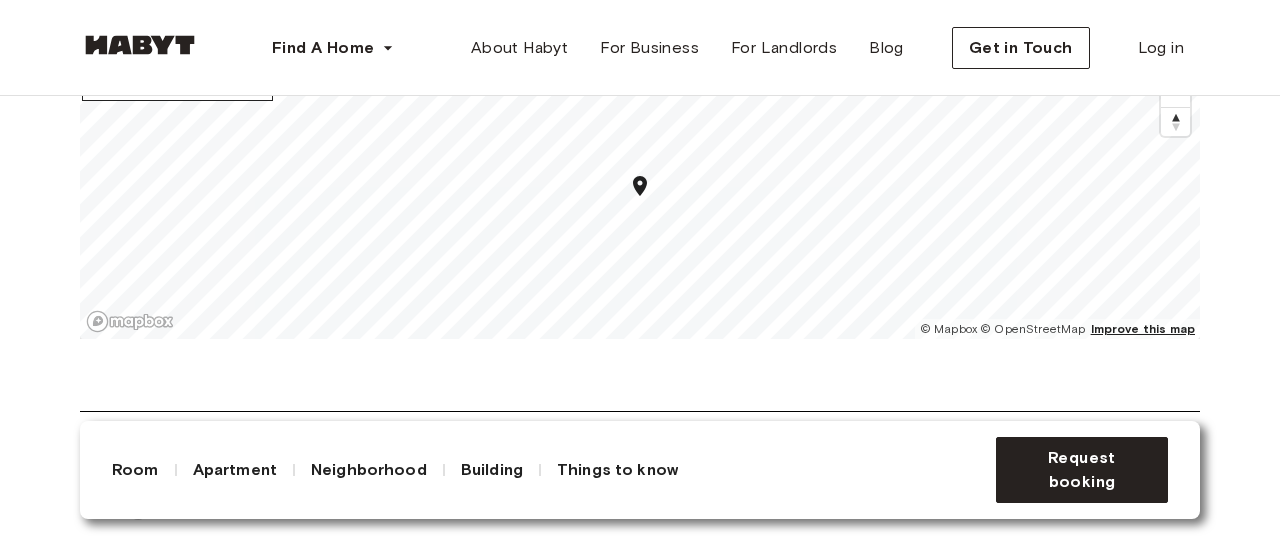 scroll, scrollTop: 2000, scrollLeft: 0, axis: vertical 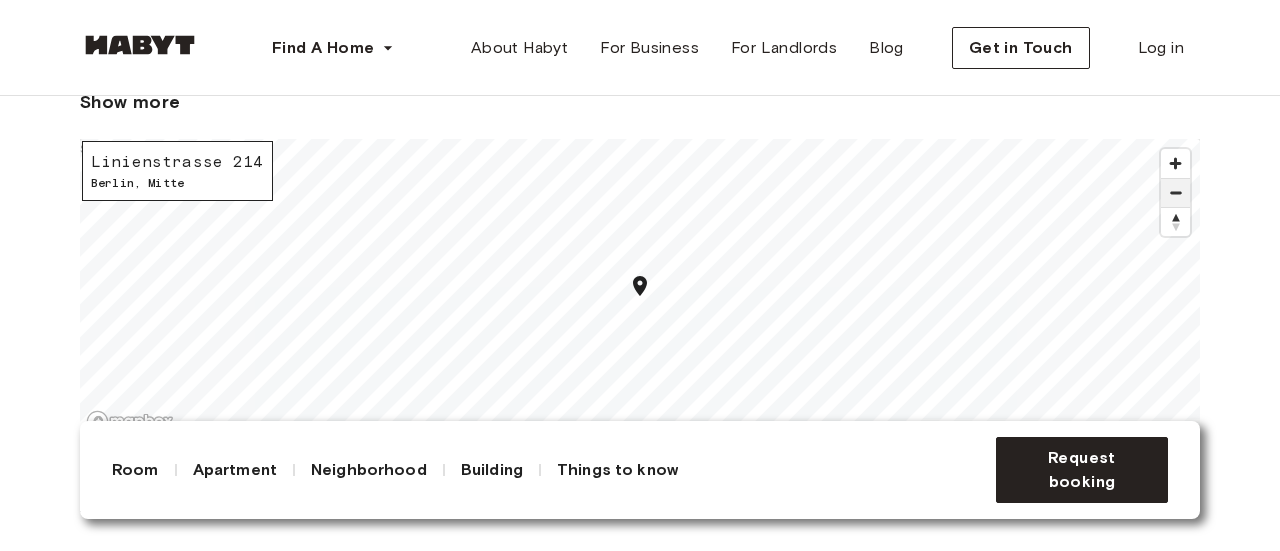 click at bounding box center [1175, 193] 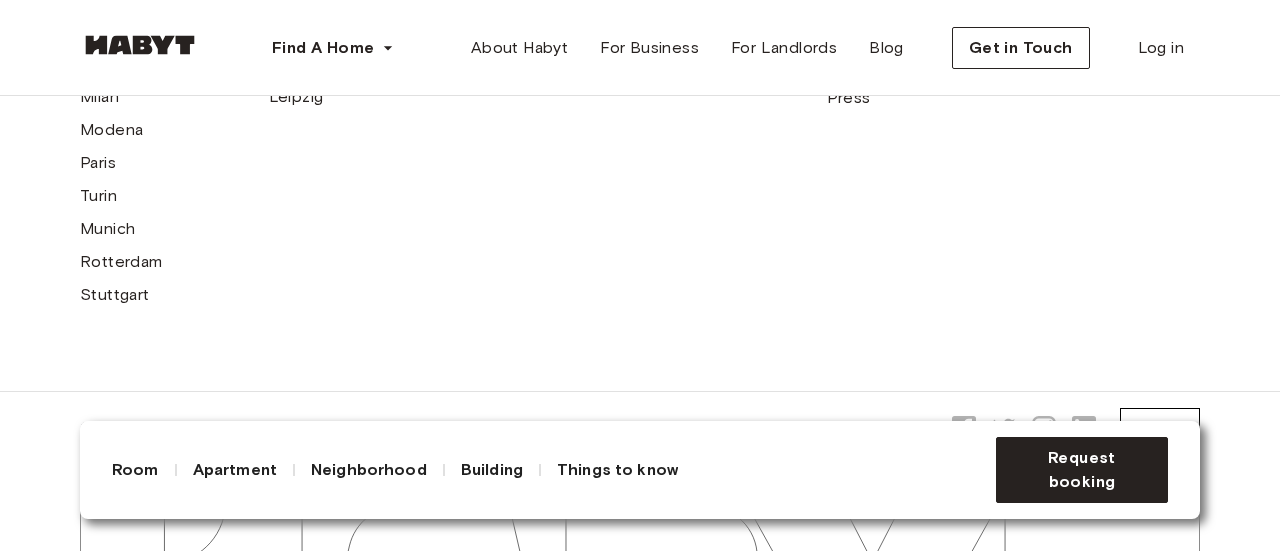 scroll, scrollTop: 6036, scrollLeft: 0, axis: vertical 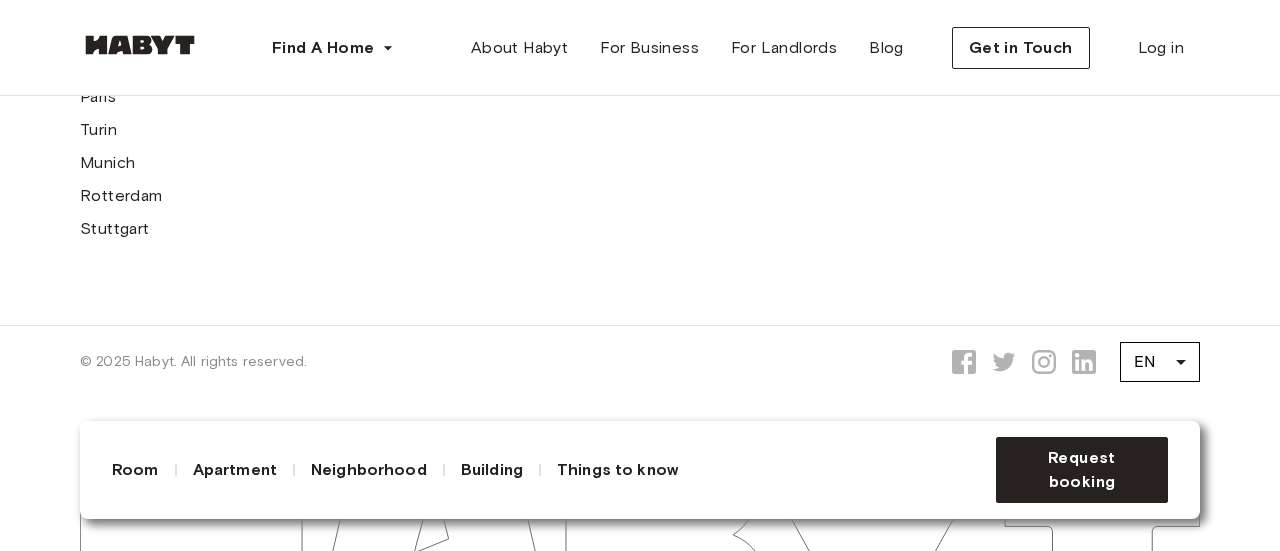 click on "Apartment" at bounding box center (235, 470) 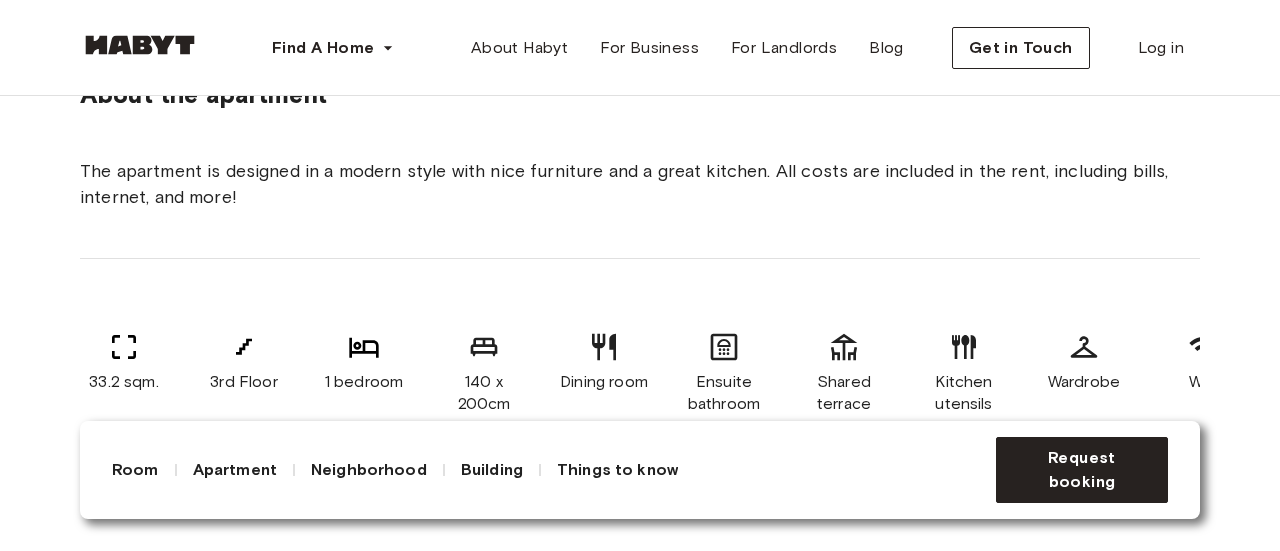 scroll, scrollTop: 842, scrollLeft: 0, axis: vertical 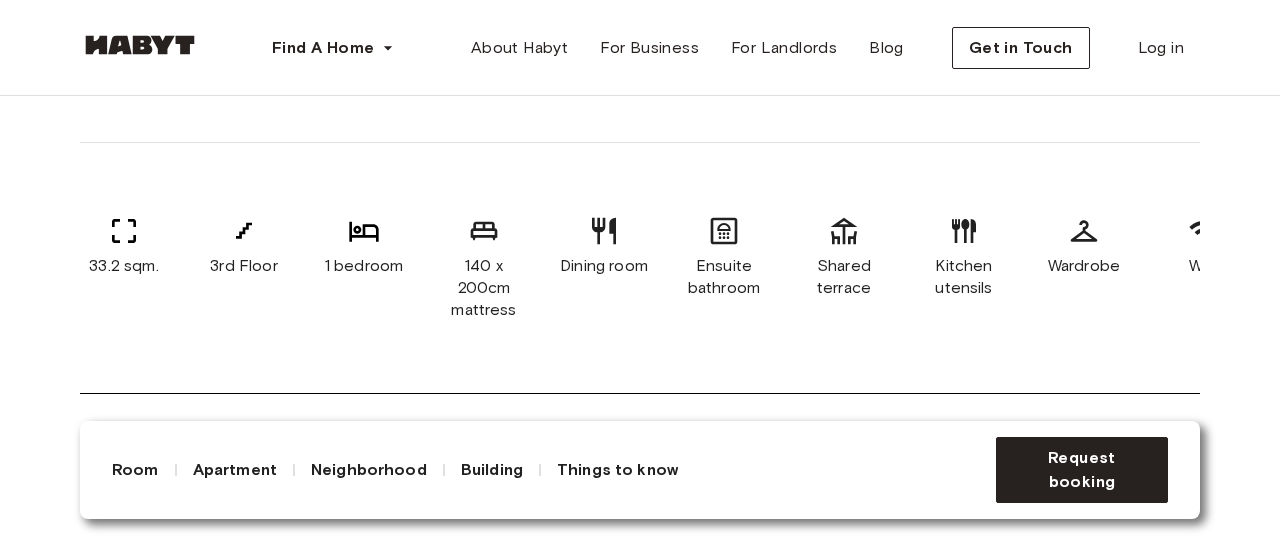 click on "WiFi" at bounding box center [1204, 268] 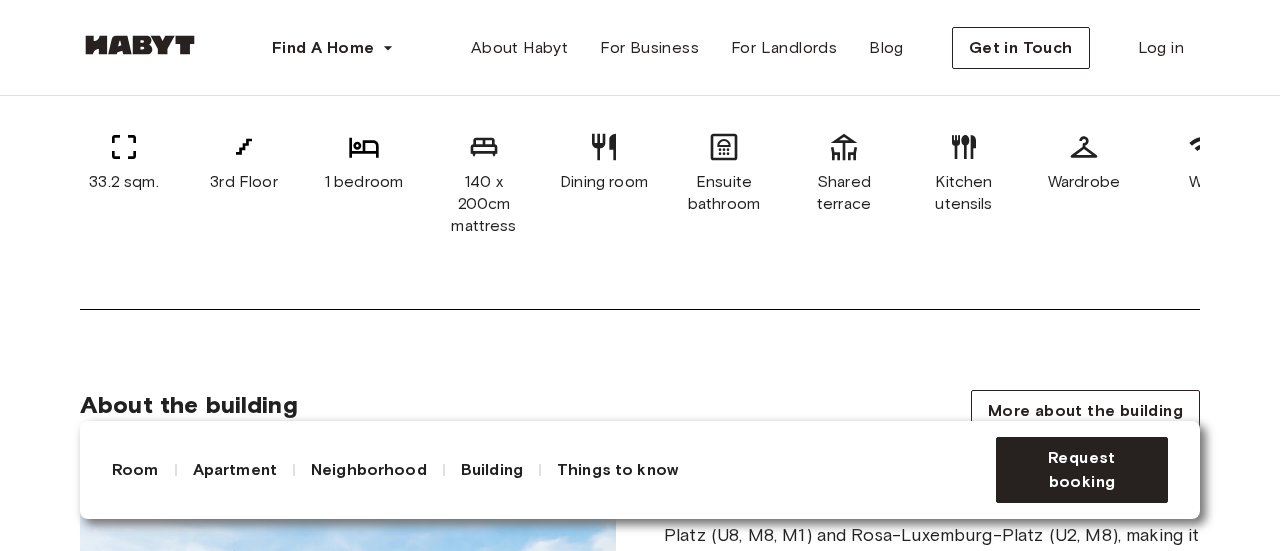 scroll, scrollTop: 1042, scrollLeft: 0, axis: vertical 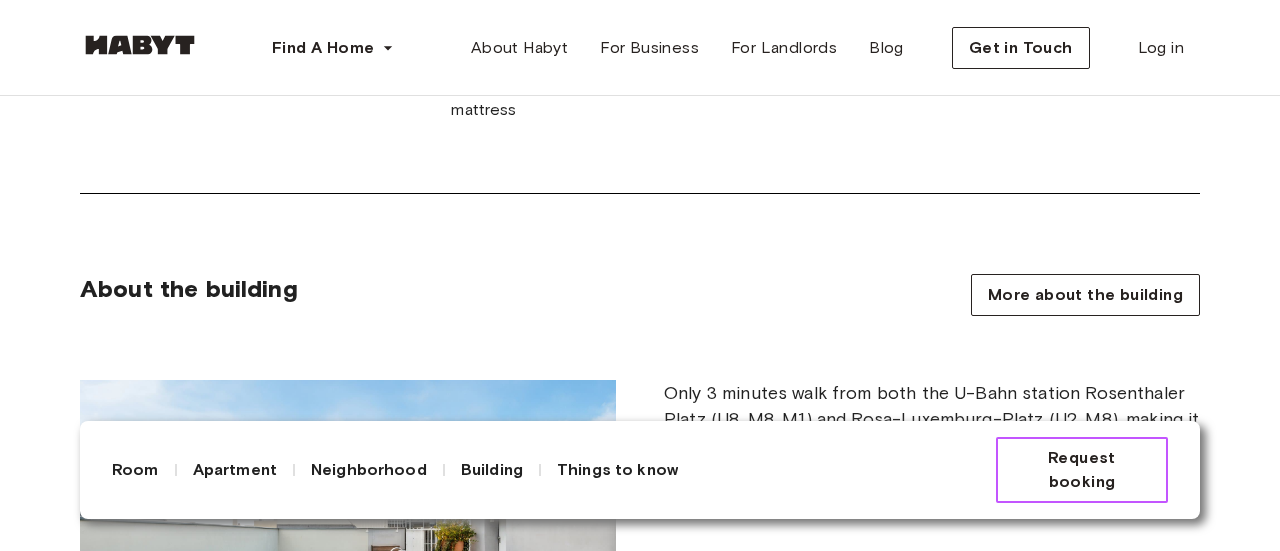 click on "Request booking" at bounding box center [1082, 470] 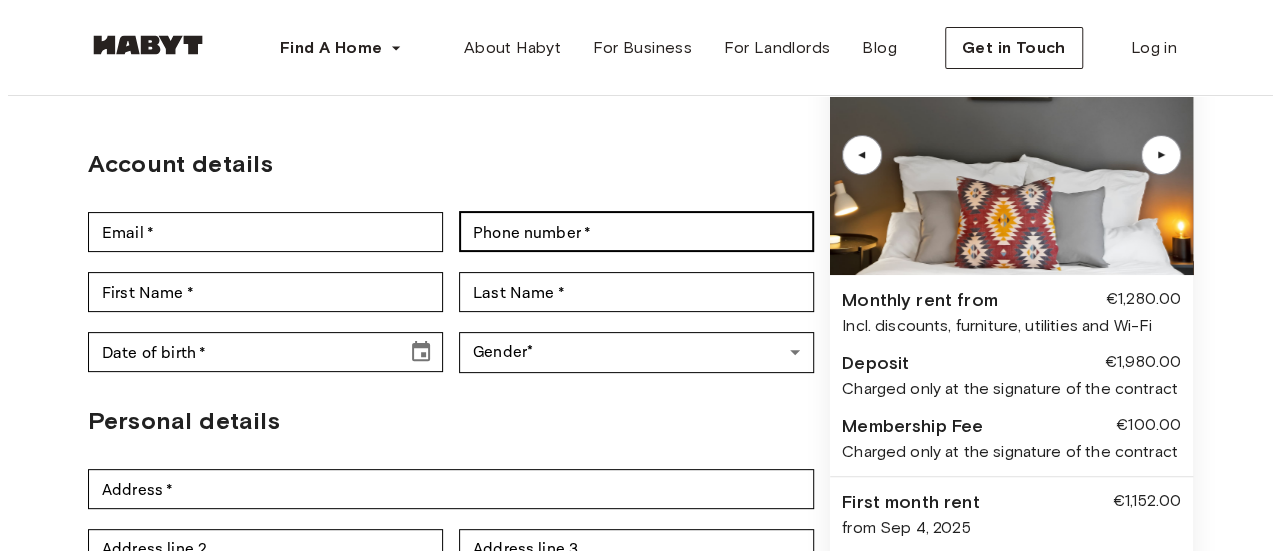 scroll, scrollTop: 0, scrollLeft: 0, axis: both 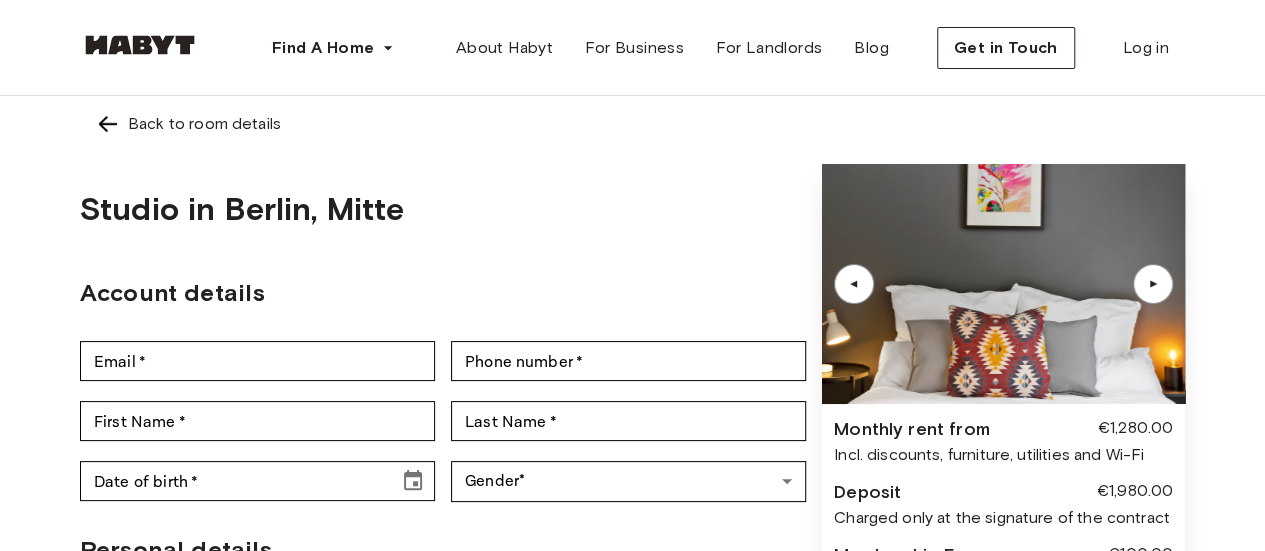 click at bounding box center (108, 124) 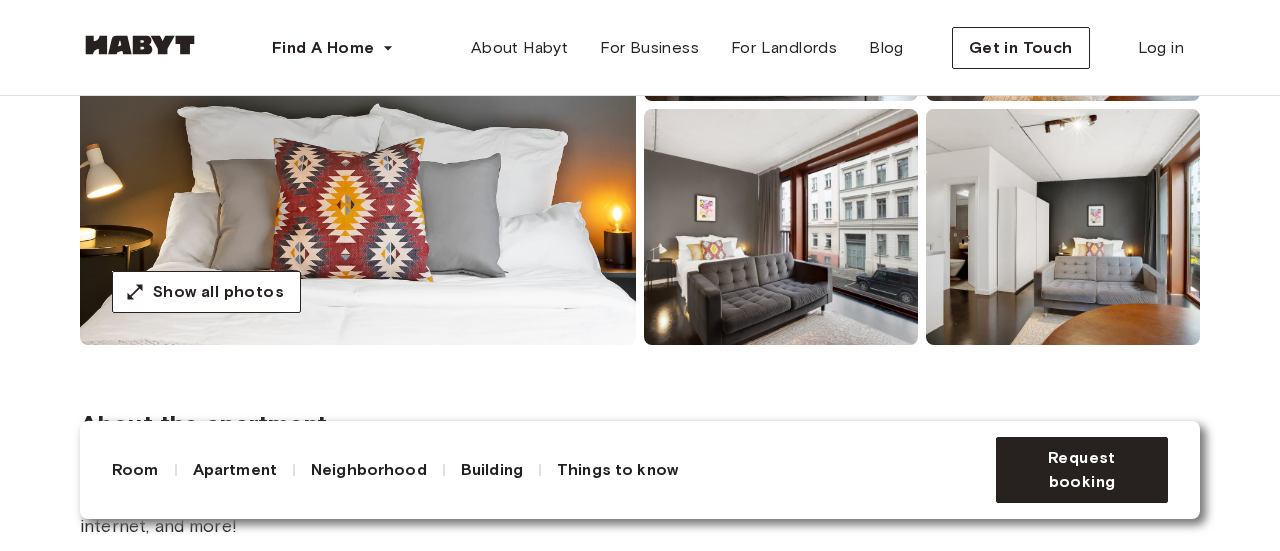scroll, scrollTop: 400, scrollLeft: 0, axis: vertical 